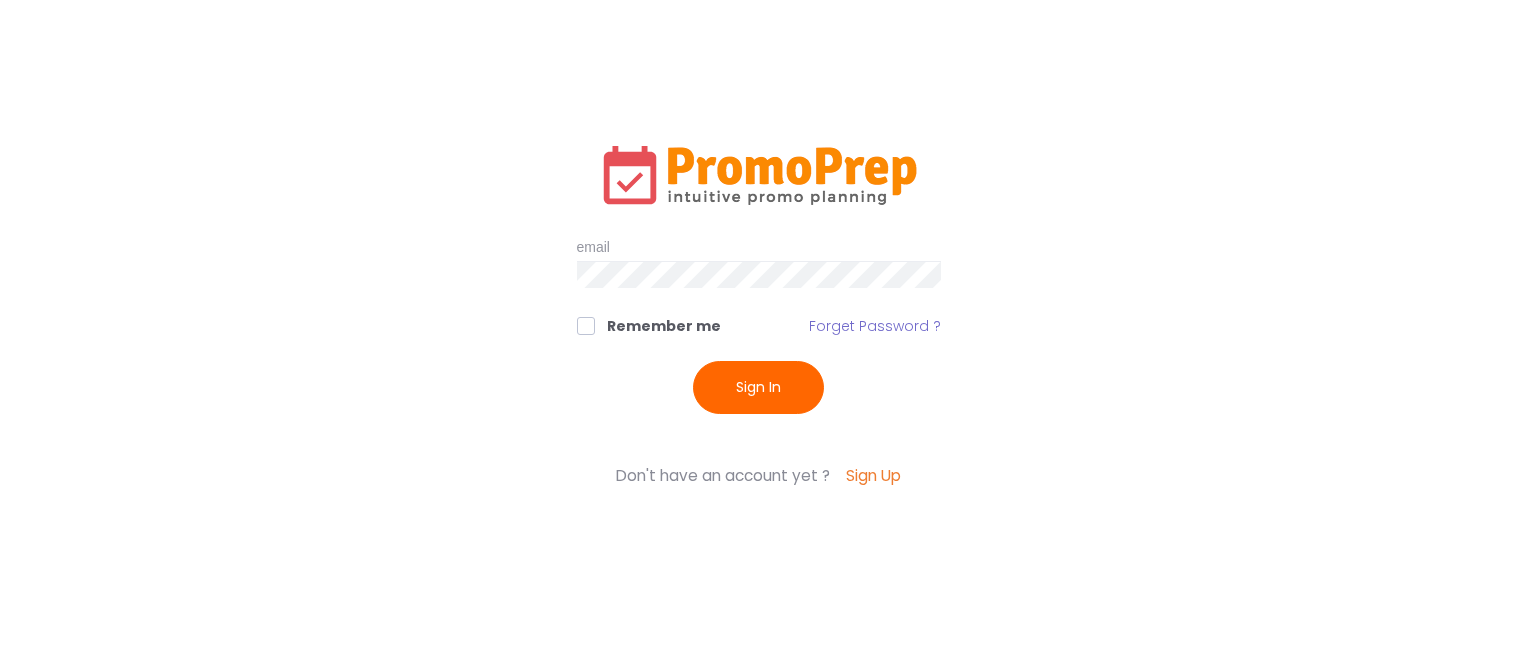 scroll, scrollTop: 0, scrollLeft: 0, axis: both 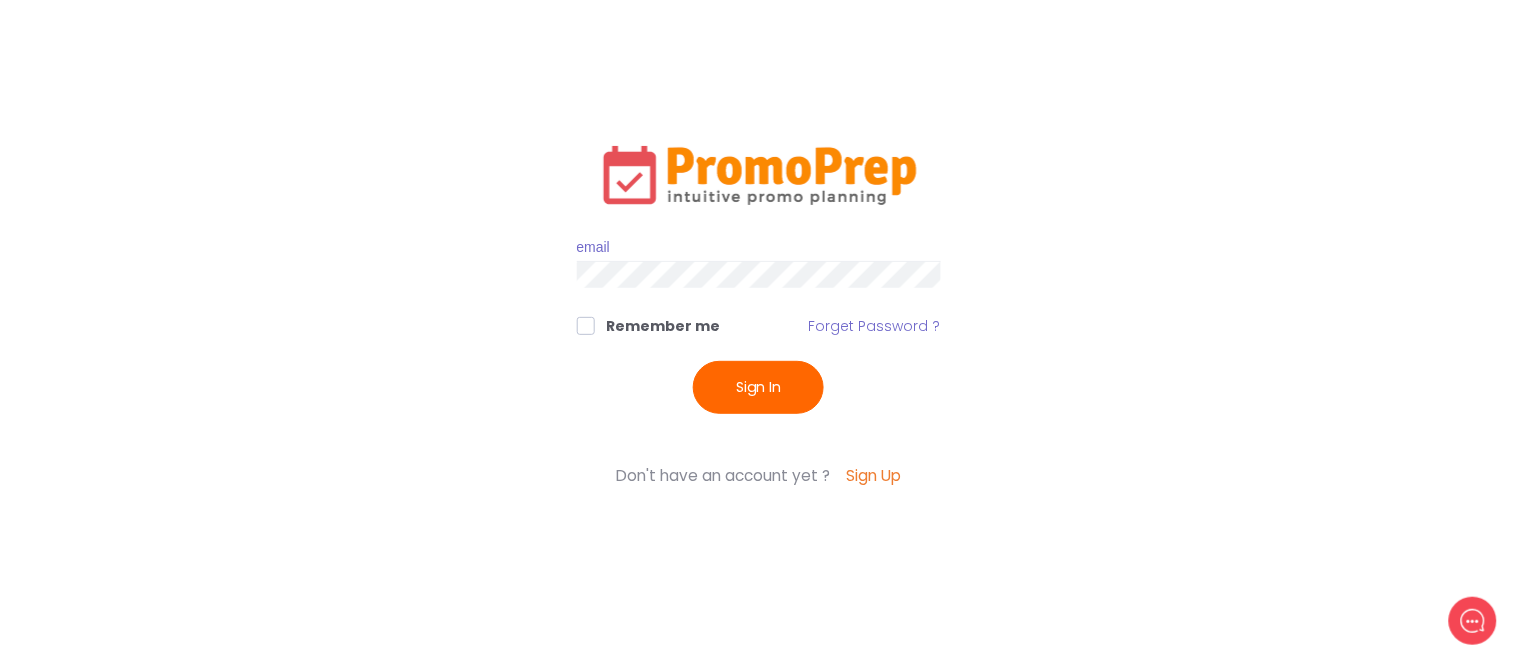 type on "[EMAIL]" 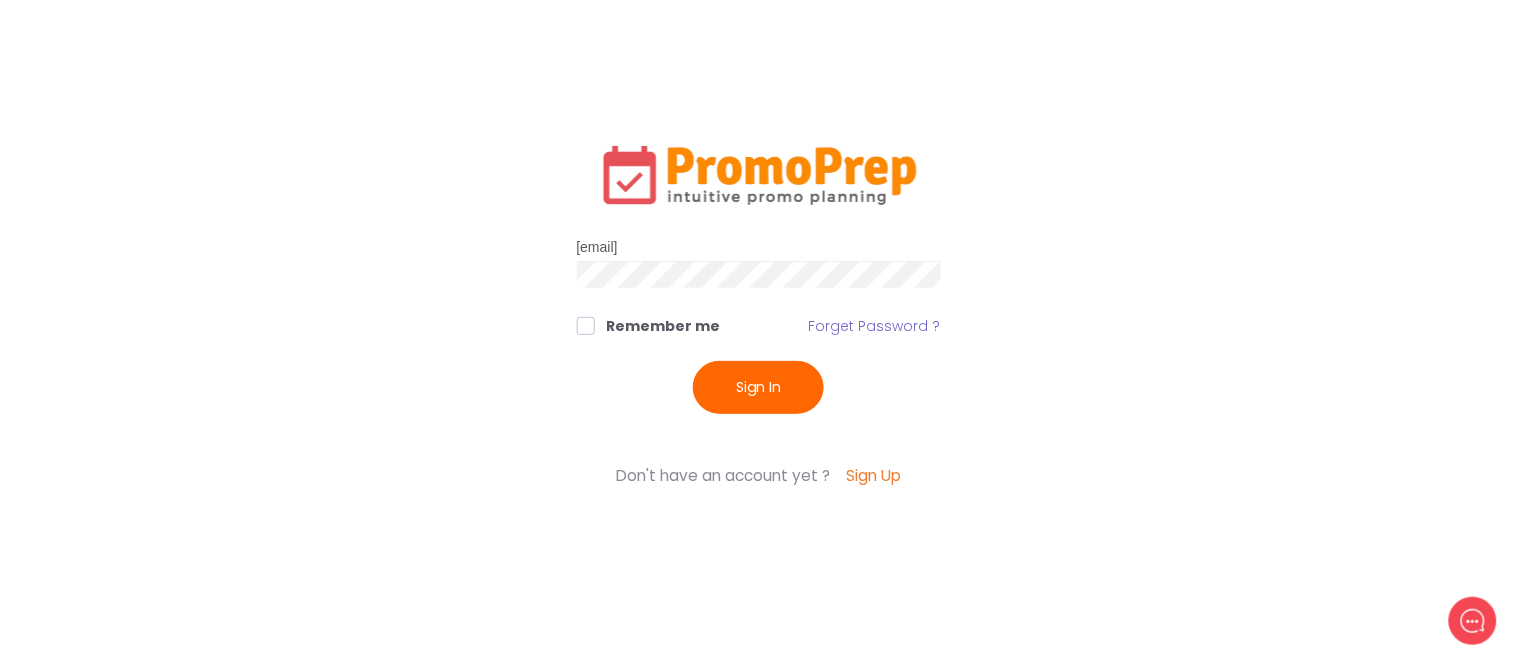 click on "Remember me" at bounding box center (649, 326) 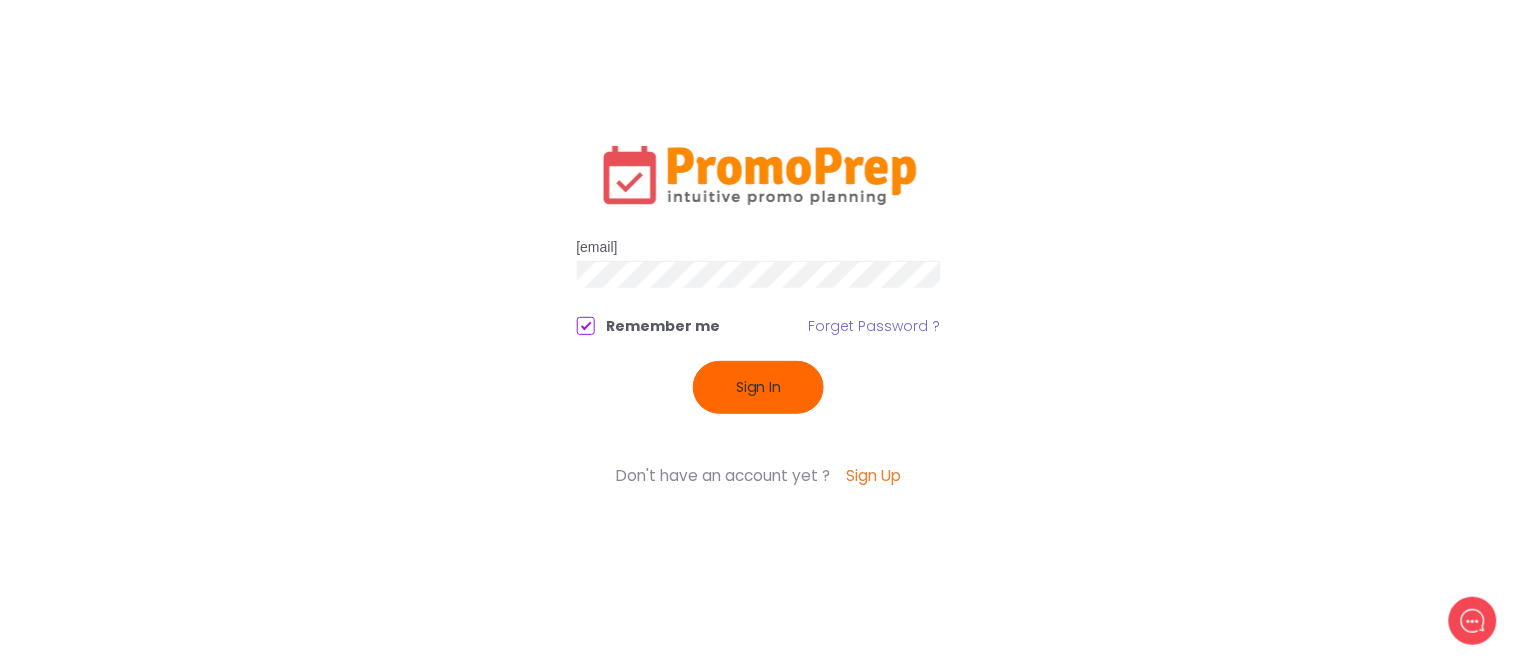 click on "Sign In" at bounding box center (758, 387) 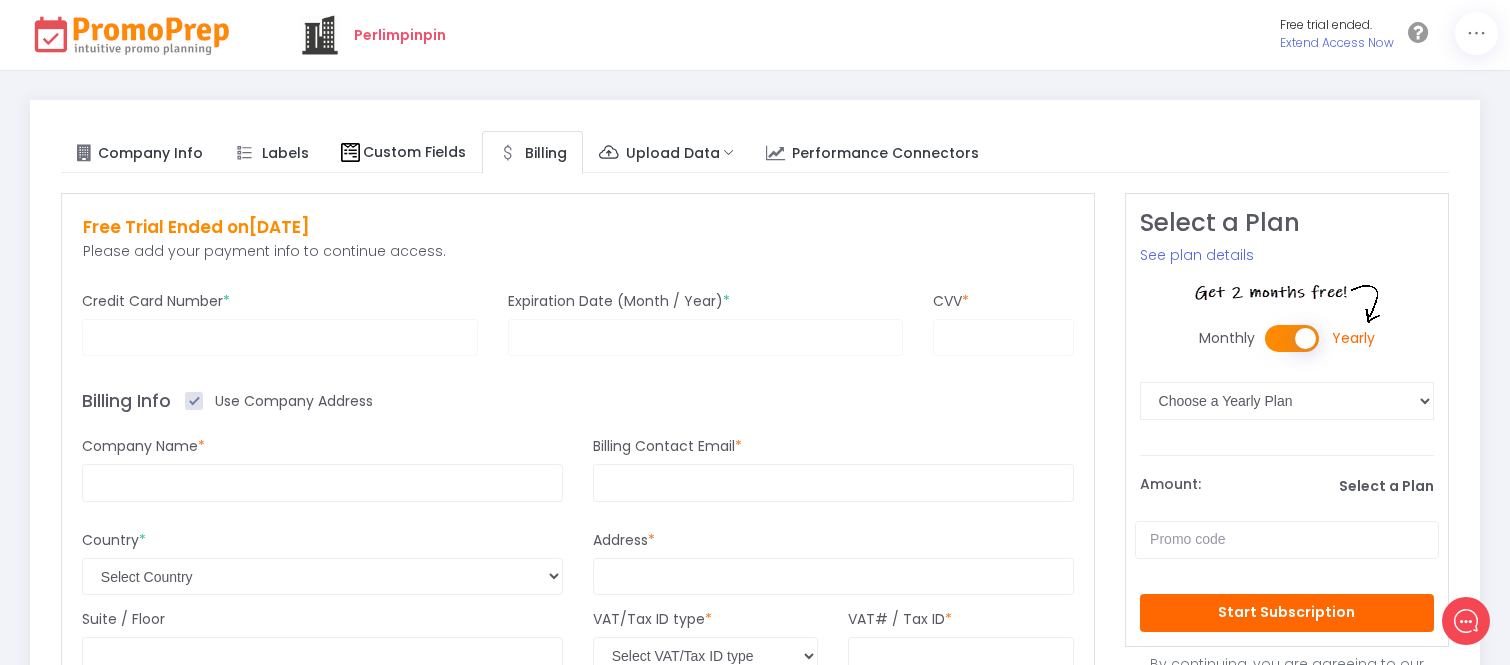 click at bounding box center [1003, 337] 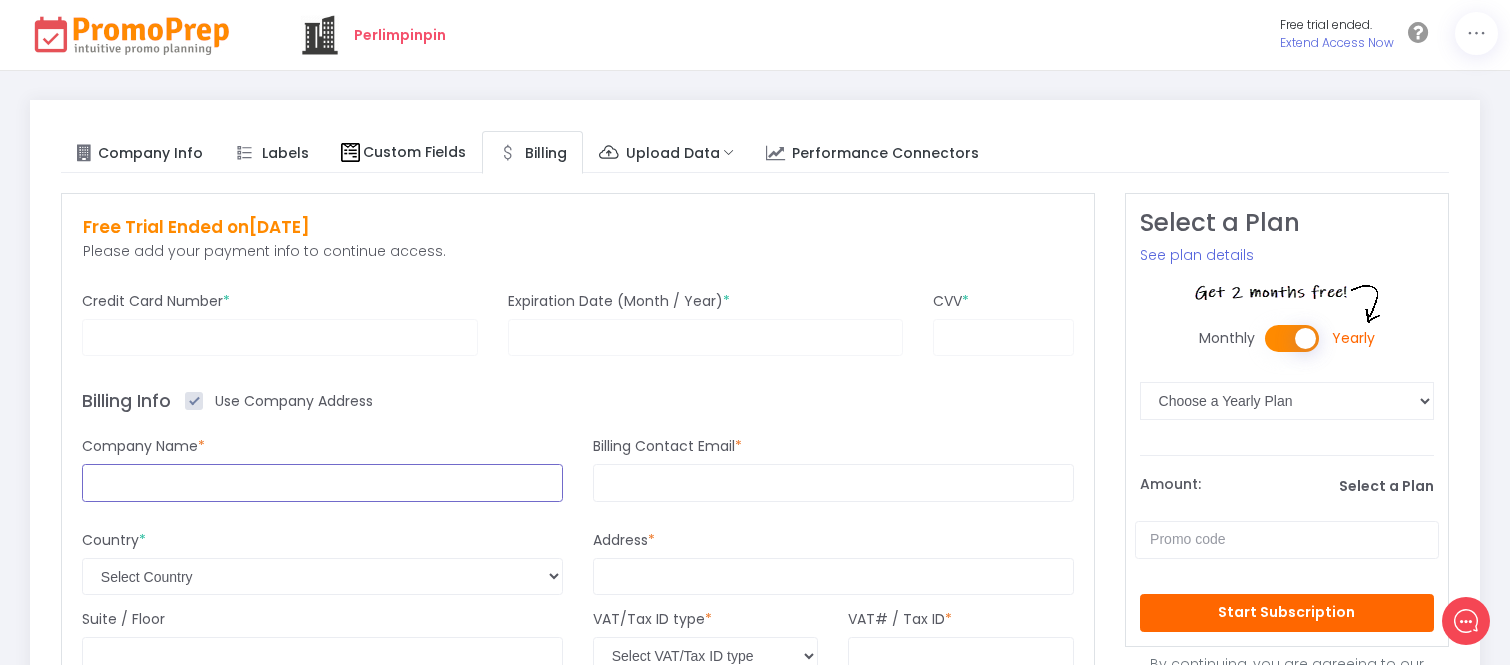 click at bounding box center (322, 483) 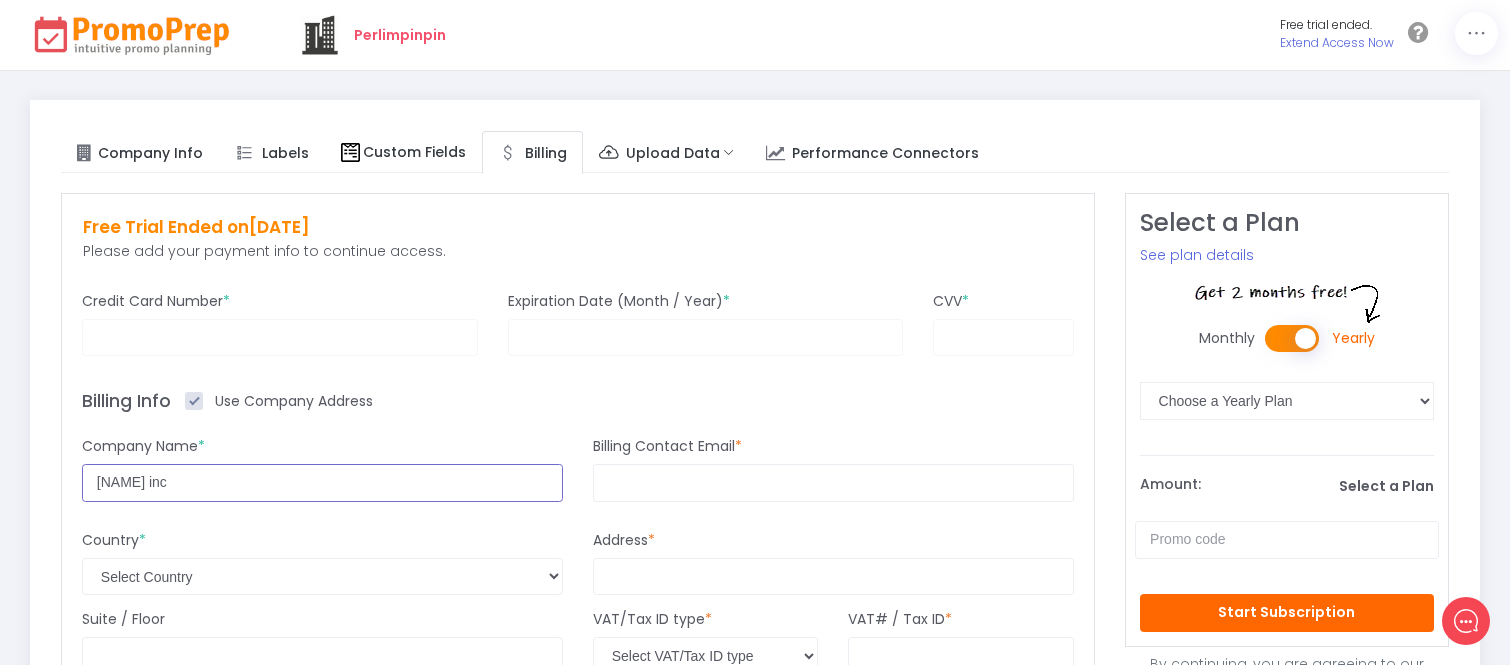 type on "[NAME] inc" 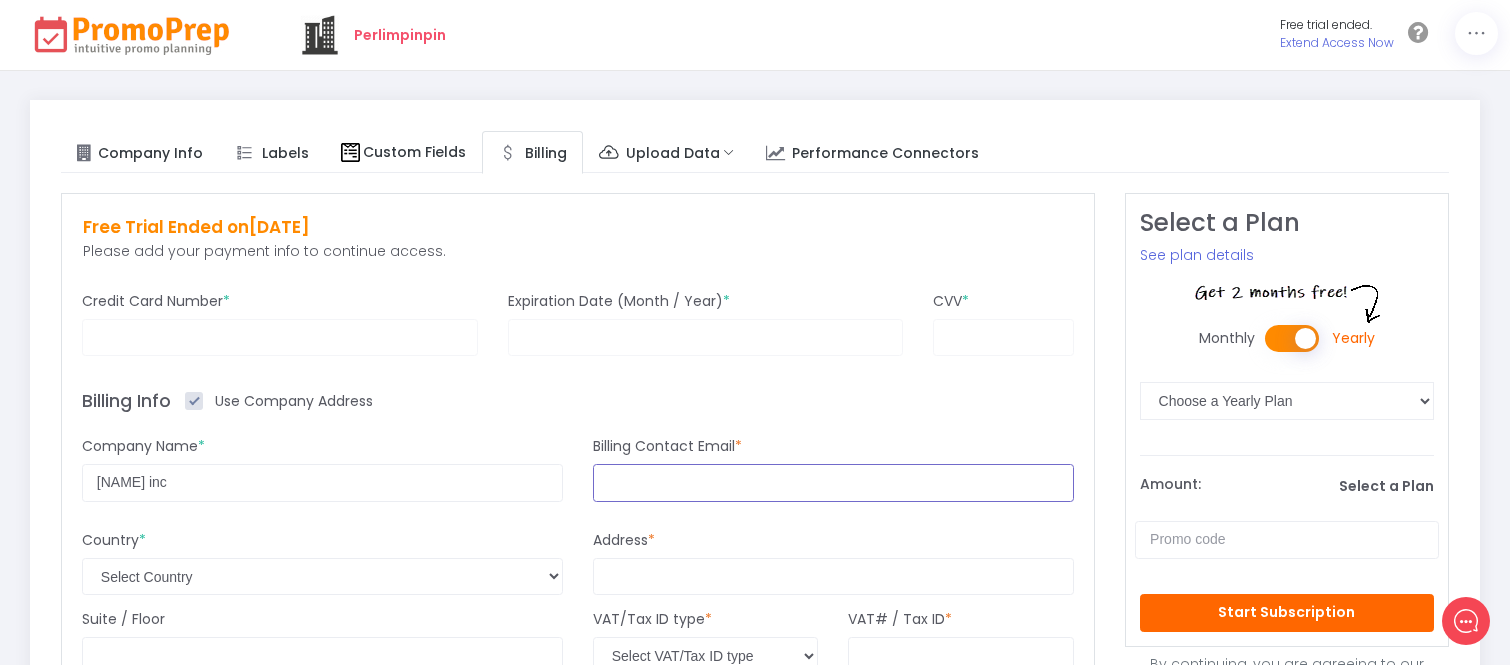 click at bounding box center (833, 483) 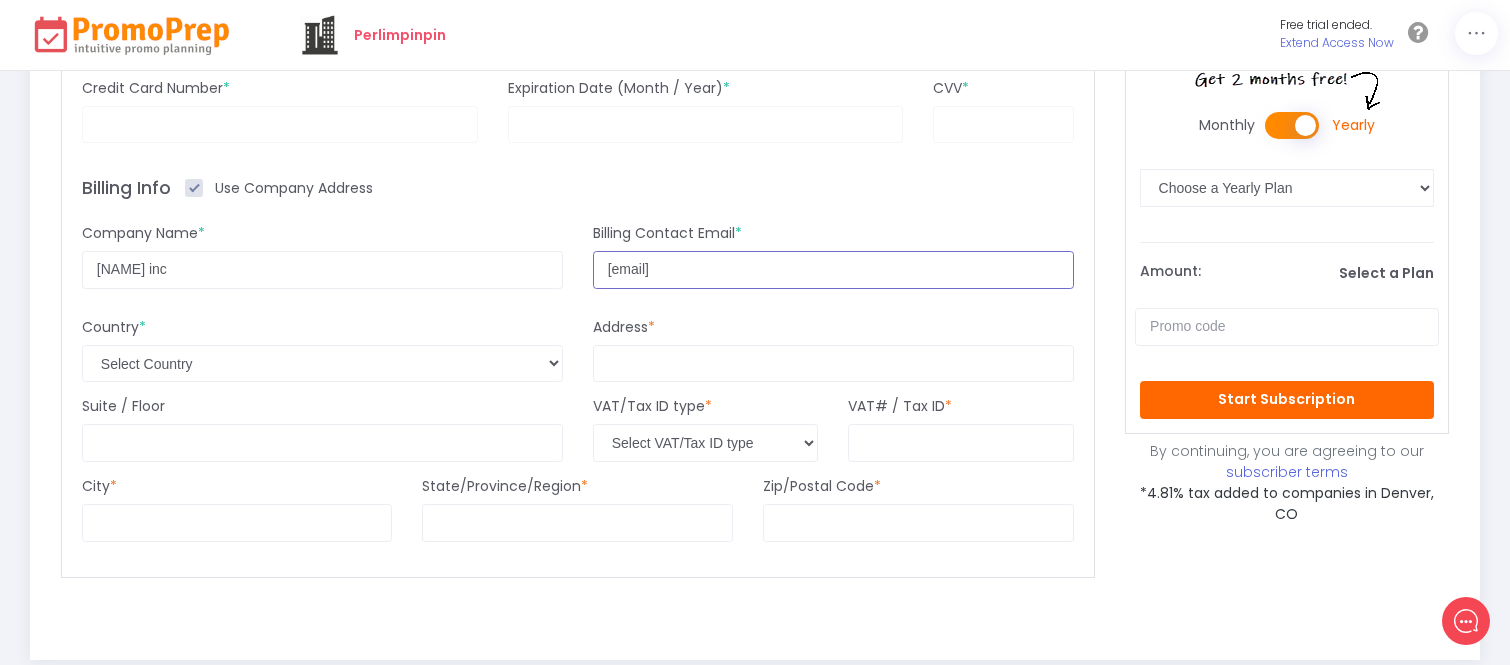 scroll, scrollTop: 222, scrollLeft: 0, axis: vertical 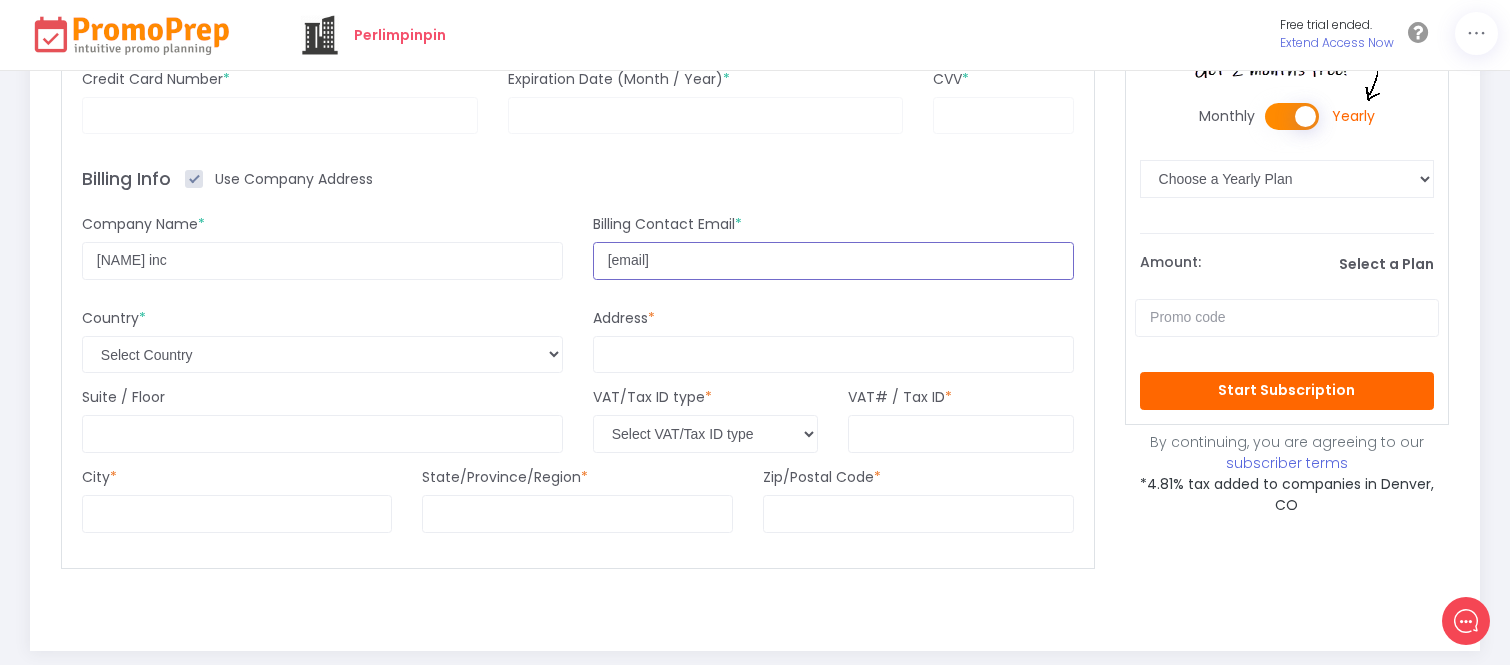 type on "[EMAIL]" 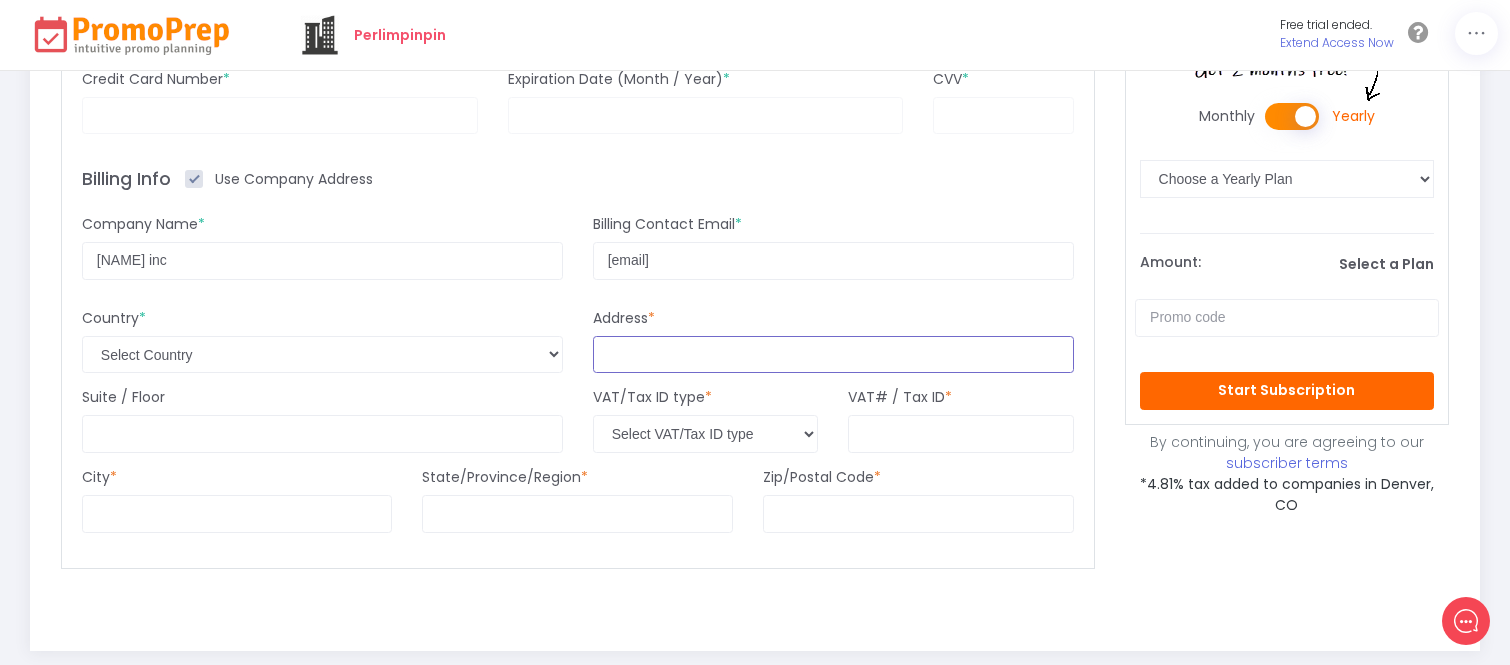 click at bounding box center (833, 355) 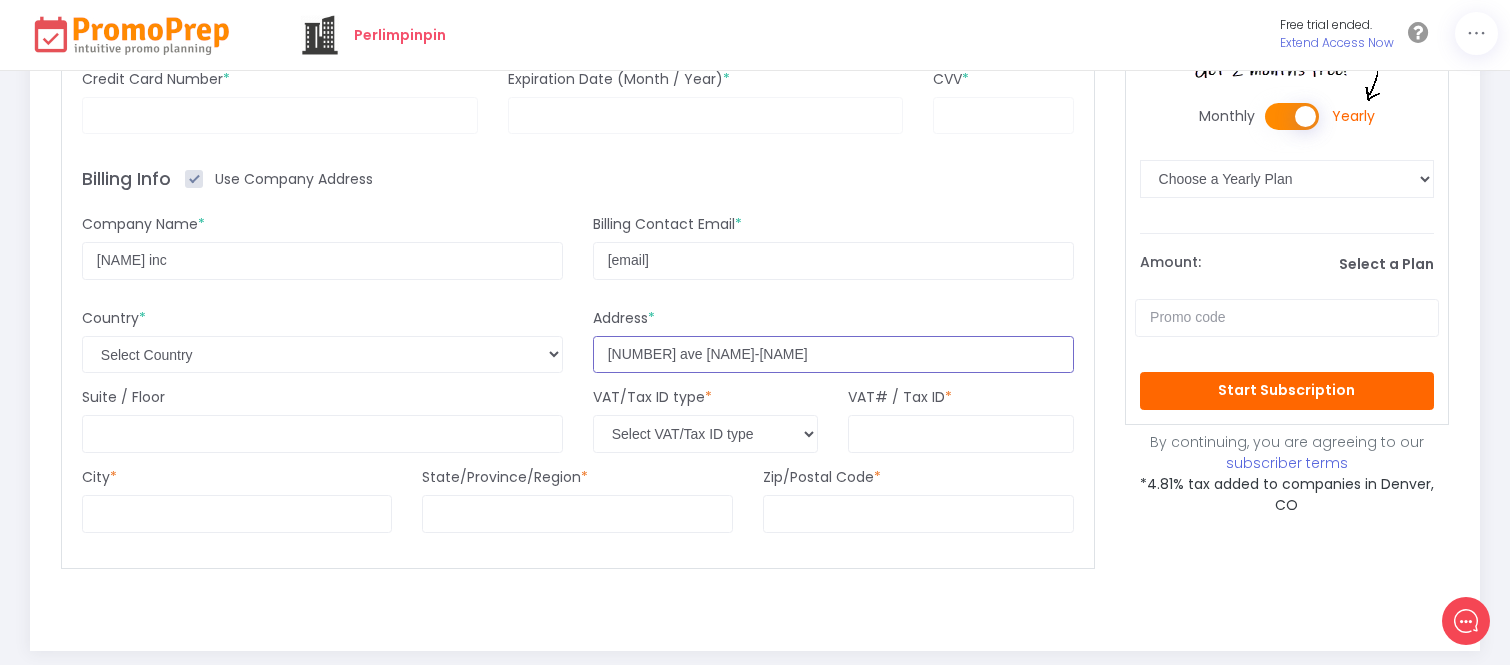 click on "[NUMBER] ave [NAME]-[NAME]" at bounding box center (833, 355) 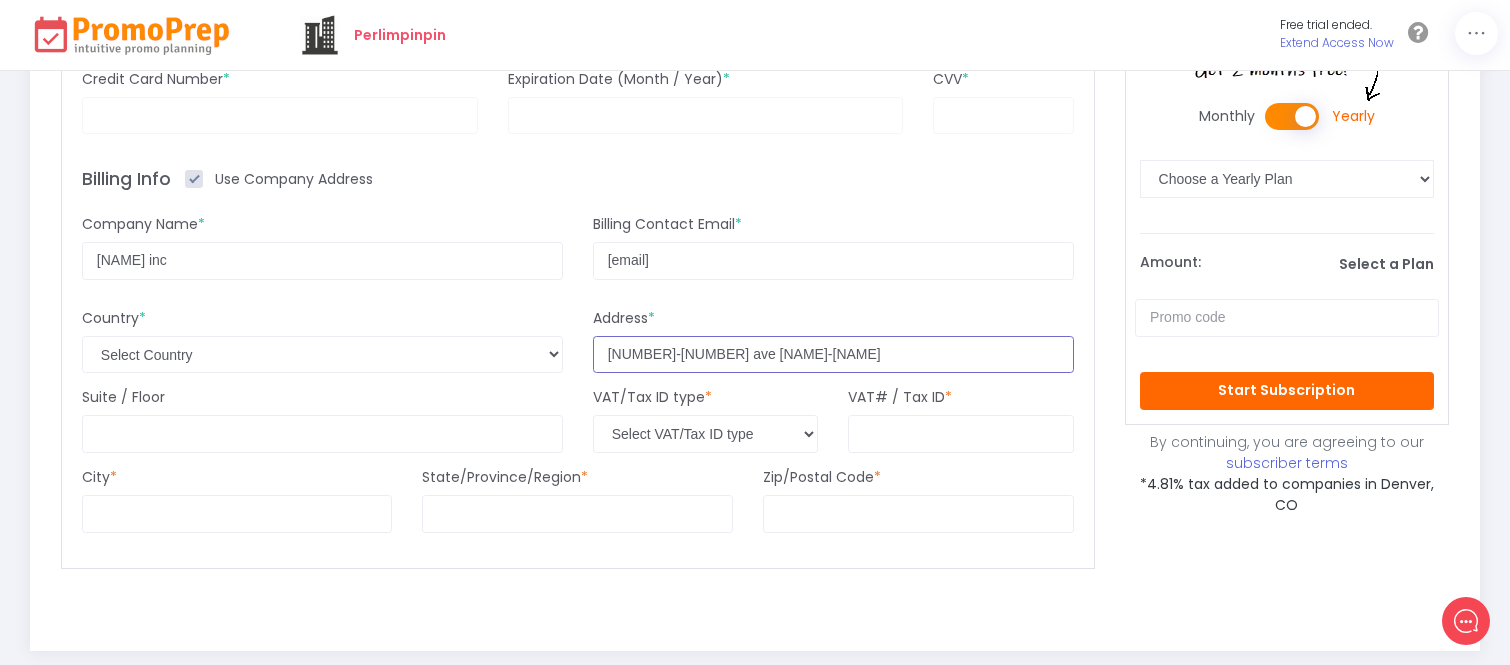 click on "[NUMBER]-[NUMBER] ave [NAME]-[NAME]" at bounding box center (833, 355) 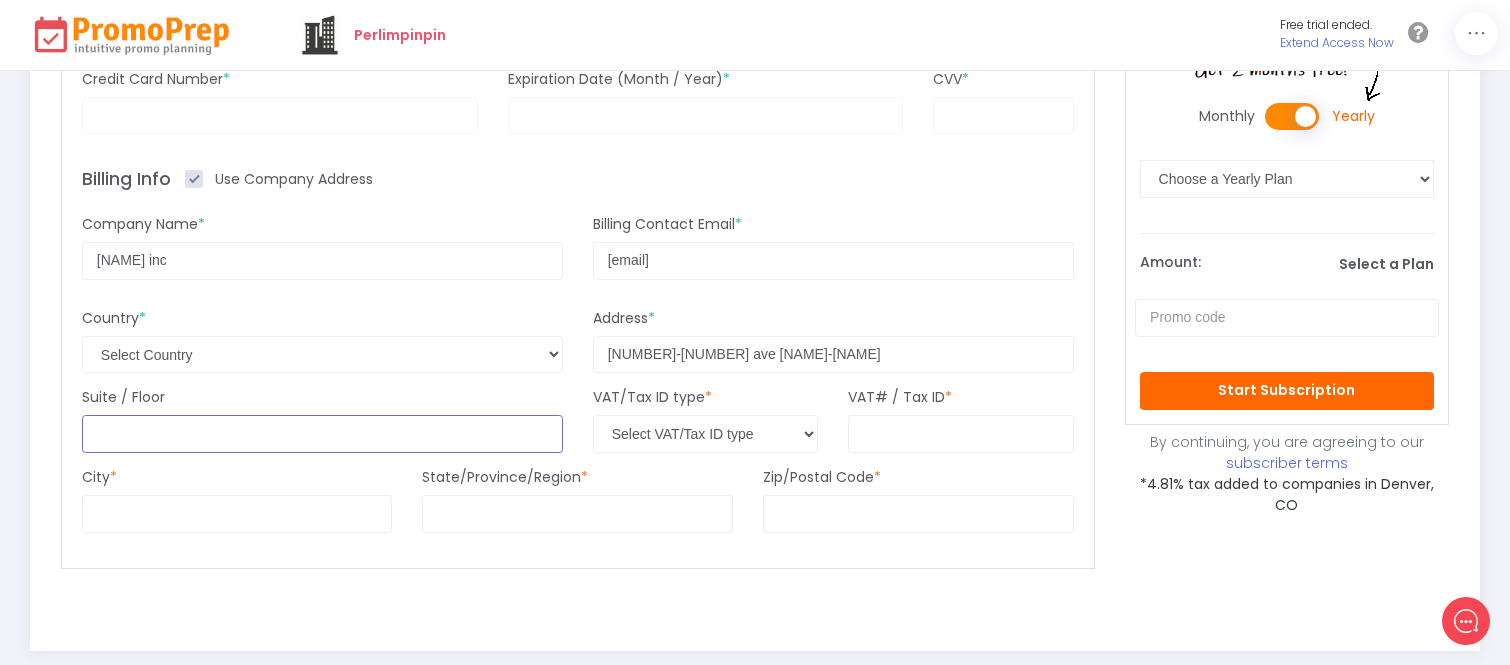 click at bounding box center (322, 434) 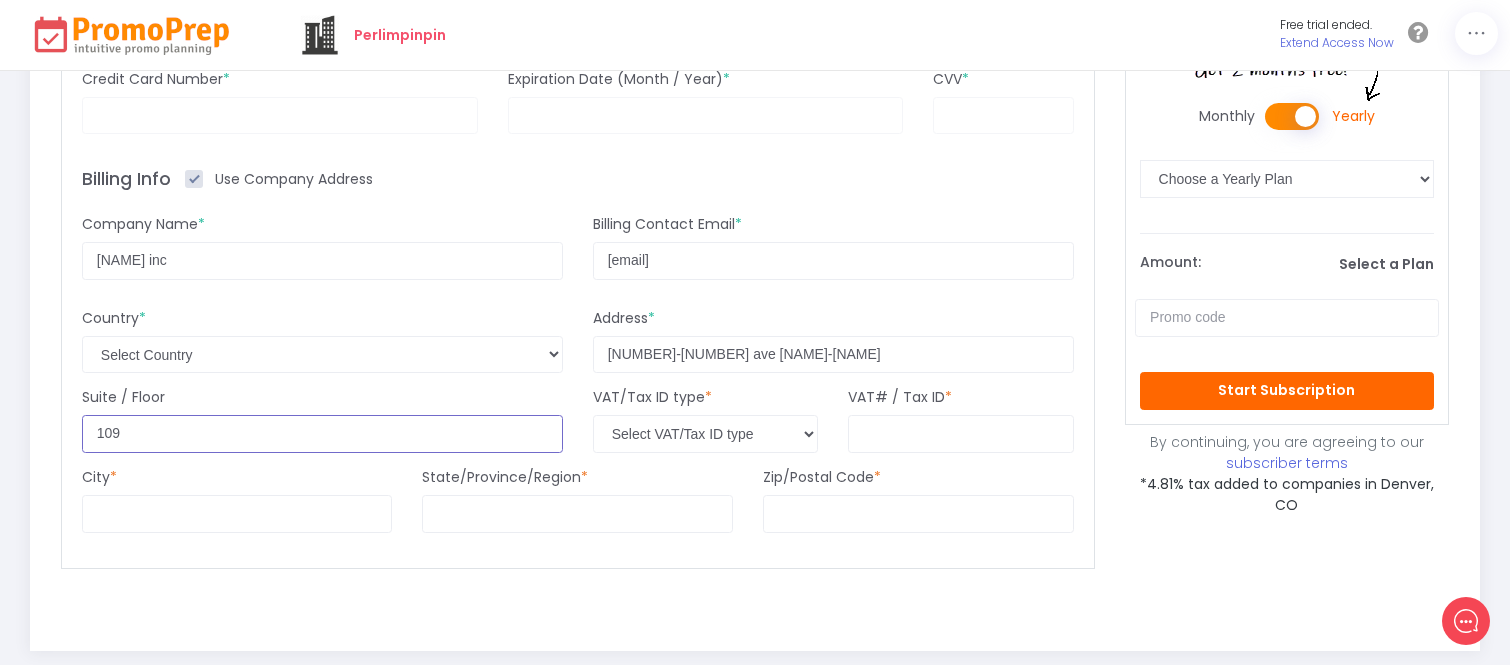type on "109" 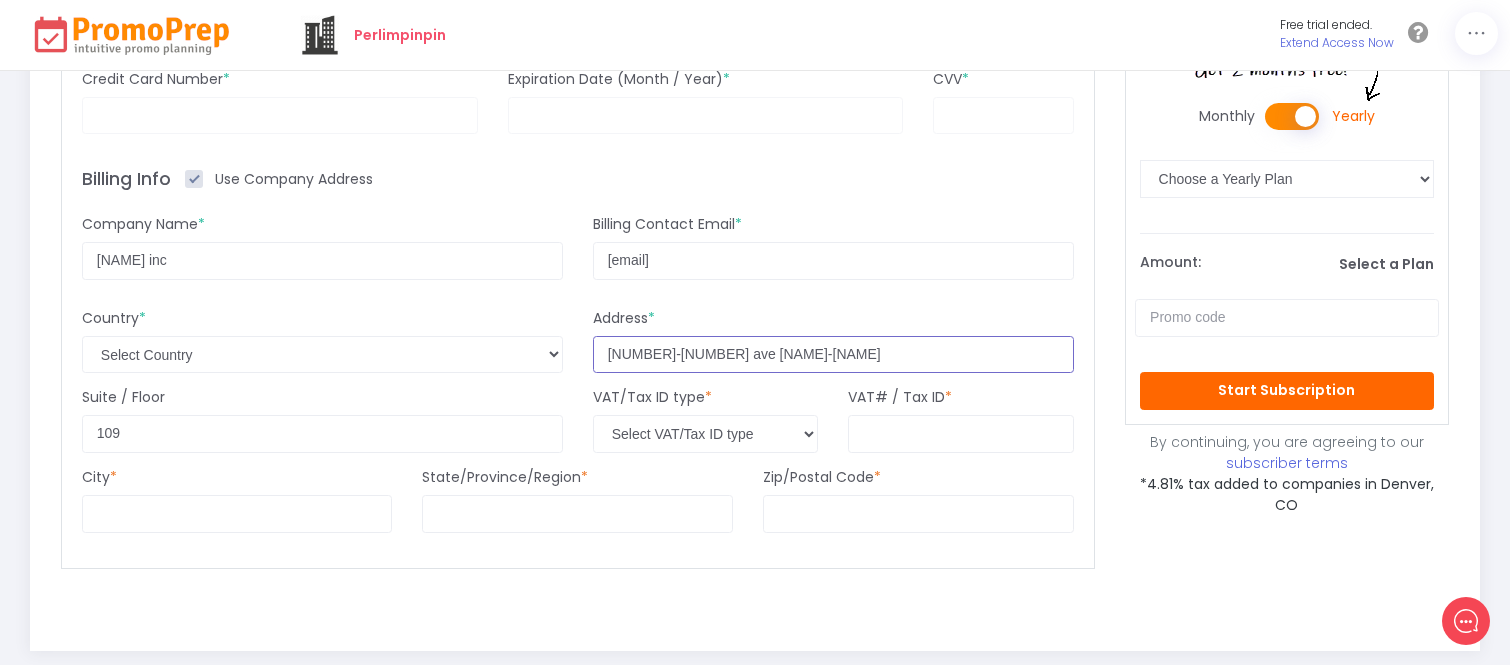 drag, startPoint x: 638, startPoint y: 356, endPoint x: 583, endPoint y: 355, distance: 55.00909 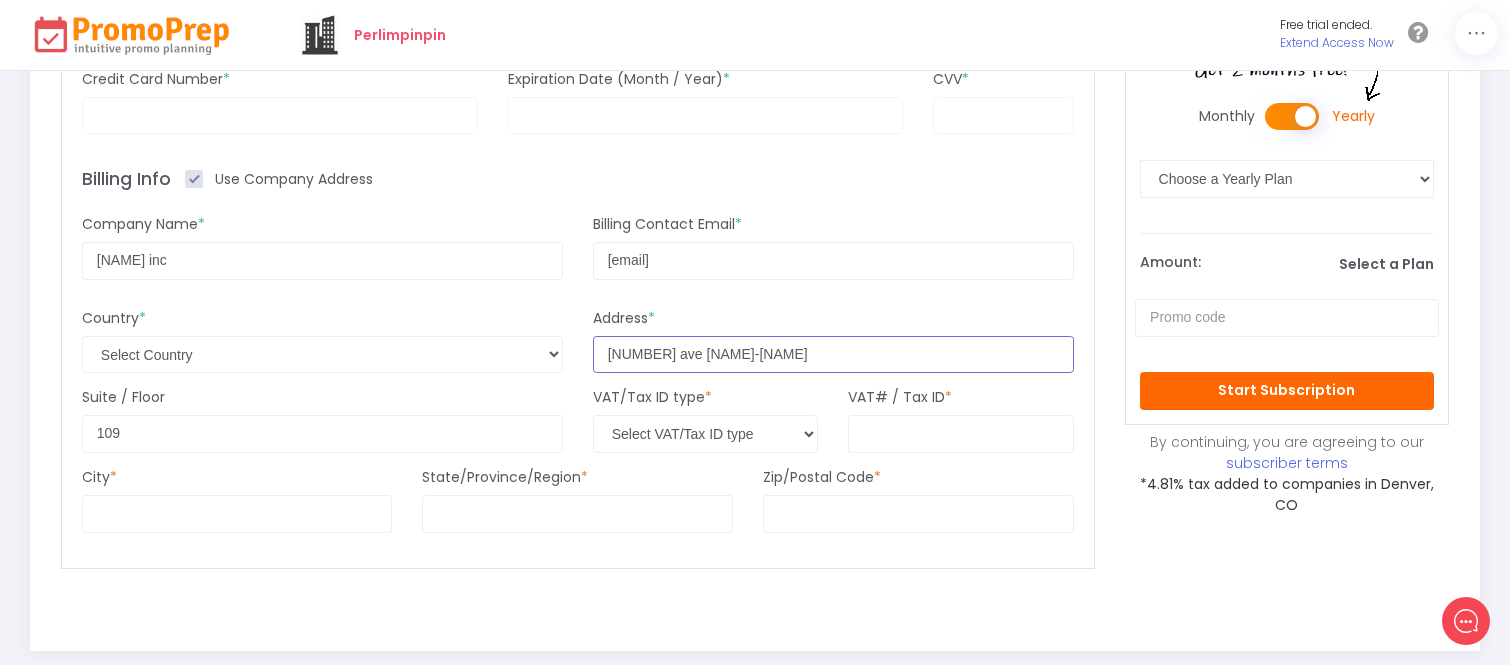 type on "[NUMBER] ave [NAME]-[NAME]" 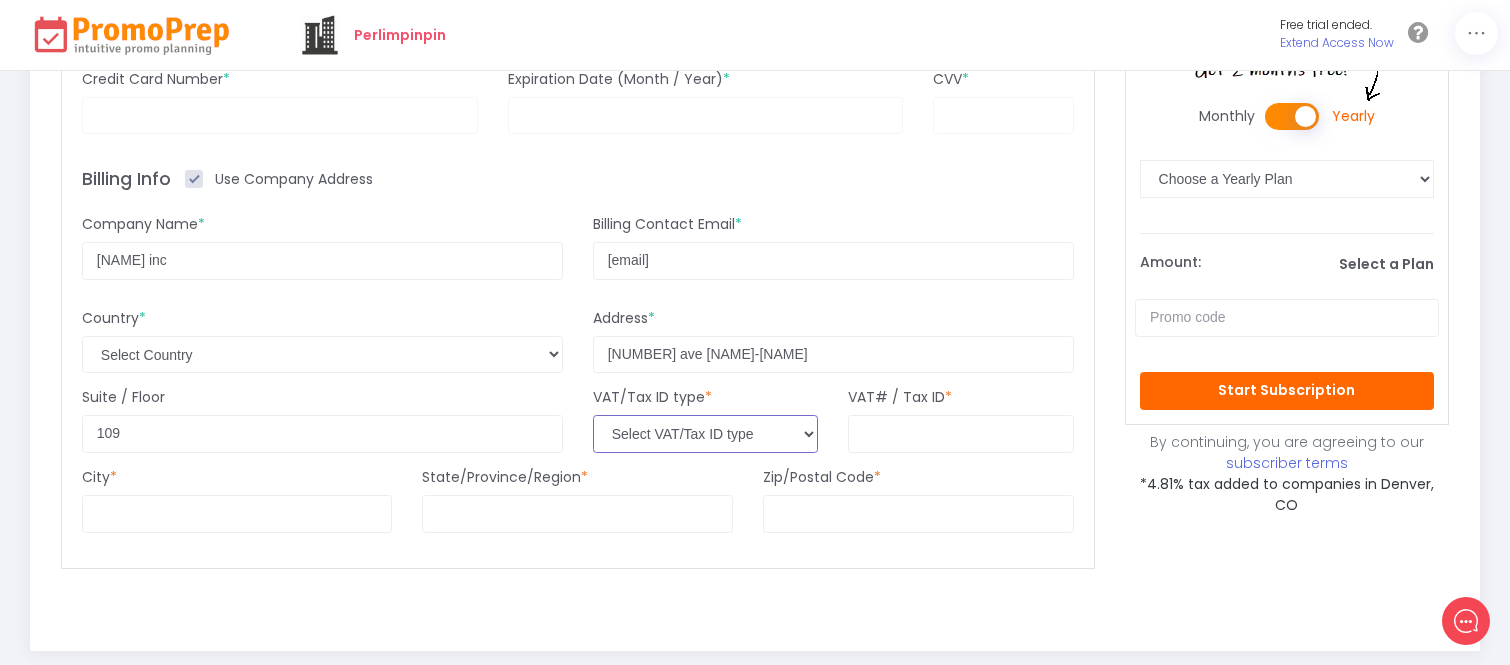 click on "Select VAT/Tax ID type  AU ABN - Australia   AU ARN - Australia   EU VAT - Austria   EU VAT - Belgium   BR CNPJ - Brazil   BR CPF - Brazil   EU VAT - Bulgaria   CA BN - Canada   CA GST HST - Canada   CA PST BC - Canada   CA PST MB - Canada   CA PST SK - Canada   CA QST - Canada   CL TIN - Chile   EU VAT - Croatia   EU VAT - Cyprus   EU VAT - Czech Republic   EU VAT - Denmark   EU VAT - Estonia   EU VAT - Finland   EU VAT - France   EU VAT - Germany   EU VAT - Greece   HK BR - Hong Kong   EU VAT - Hungary   IN GST - India   ID NPWP - Indonesia   EU VAT - Ireland   IL VAT - Israel   EU VAT - Italy   JP CN - Japan   JP RN - Japan   KR BRN - Korea, Republic of   EU VAT - Latvia   LI UID - Liechtenstein   EU VAT - Lithuania   EU VAT - Luxembourg   MY FRP - Malaysia   MY ITN - Malaysia   MY SST - Malaysia   EU VAT - Malta   MX RFC - Mexico   EU VAT - Netherlands   NZ GST - New Zealand   NO VAT - Norway   EU VAT - Poland   EU VAT - Portugal   EU VAT - Romania   RU INN - Russian Federation   SA VAT - Saudi Arabia" at bounding box center (705, 434) 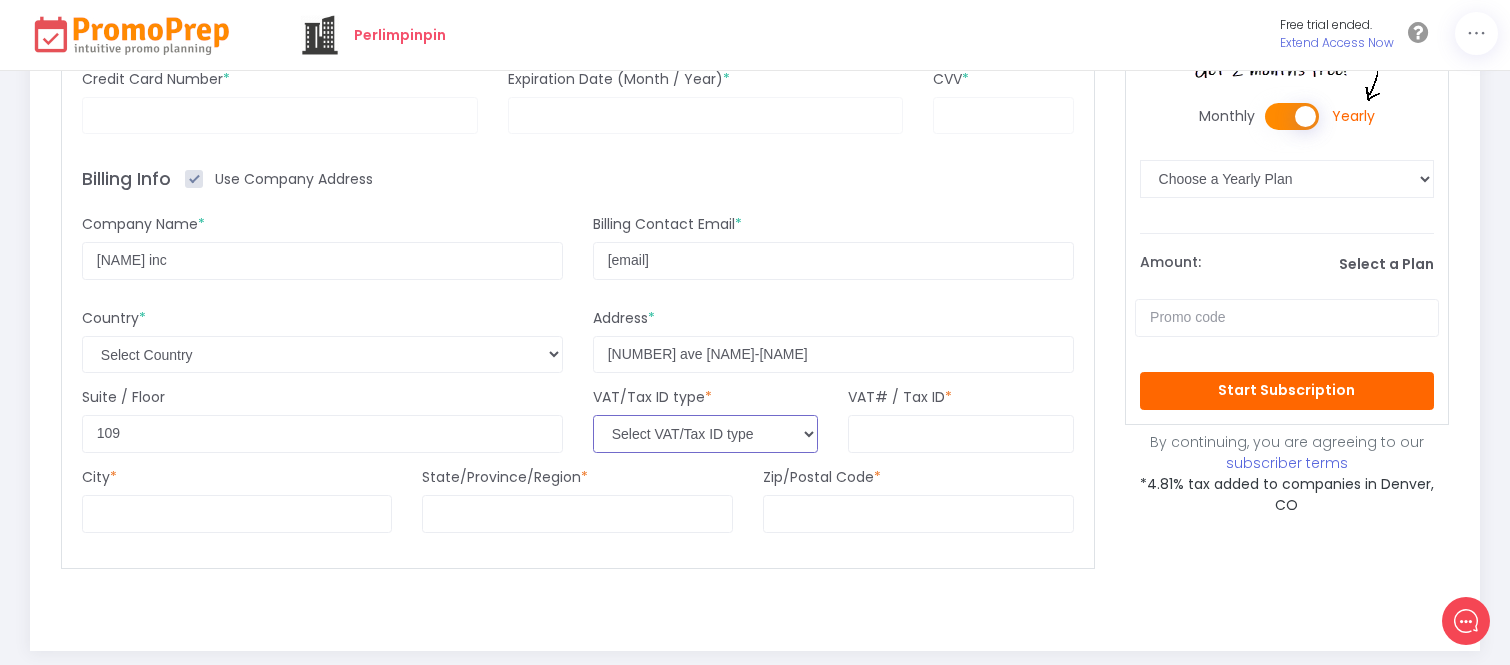 select on "9: ca_gst_hst" 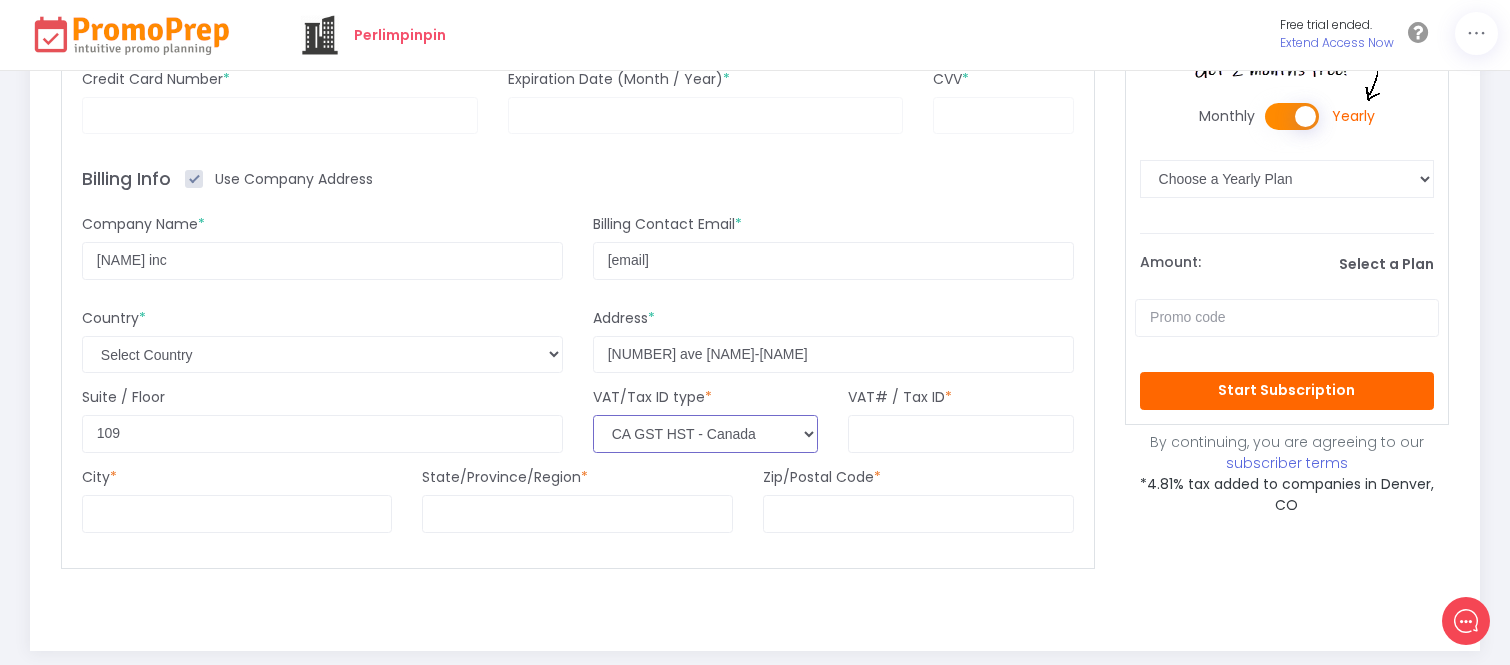 click on "Select VAT/Tax ID type  AU ABN - Australia   AU ARN - Australia   EU VAT - Austria   EU VAT - Belgium   BR CNPJ - Brazil   BR CPF - Brazil   EU VAT - Bulgaria   CA BN - Canada   CA GST HST - Canada   CA PST BC - Canada   CA PST MB - Canada   CA PST SK - Canada   CA QST - Canada   CL TIN - Chile   EU VAT - Croatia   EU VAT - Cyprus   EU VAT - Czech Republic   EU VAT - Denmark   EU VAT - Estonia   EU VAT - Finland   EU VAT - France   EU VAT - Germany   EU VAT - Greece   HK BR - Hong Kong   EU VAT - Hungary   IN GST - India   ID NPWP - Indonesia   EU VAT - Ireland   IL VAT - Israel   EU VAT - Italy   JP CN - Japan   JP RN - Japan   KR BRN - Korea, Republic of   EU VAT - Latvia   LI UID - Liechtenstein   EU VAT - Lithuania   EU VAT - Luxembourg   MY FRP - Malaysia   MY ITN - Malaysia   MY SST - Malaysia   EU VAT - Malta   MX RFC - Mexico   EU VAT - Netherlands   NZ GST - New Zealand   NO VAT - Norway   EU VAT - Poland   EU VAT - Portugal   EU VAT - Romania   RU INN - Russian Federation   SA VAT - Saudi Arabia" at bounding box center (705, 434) 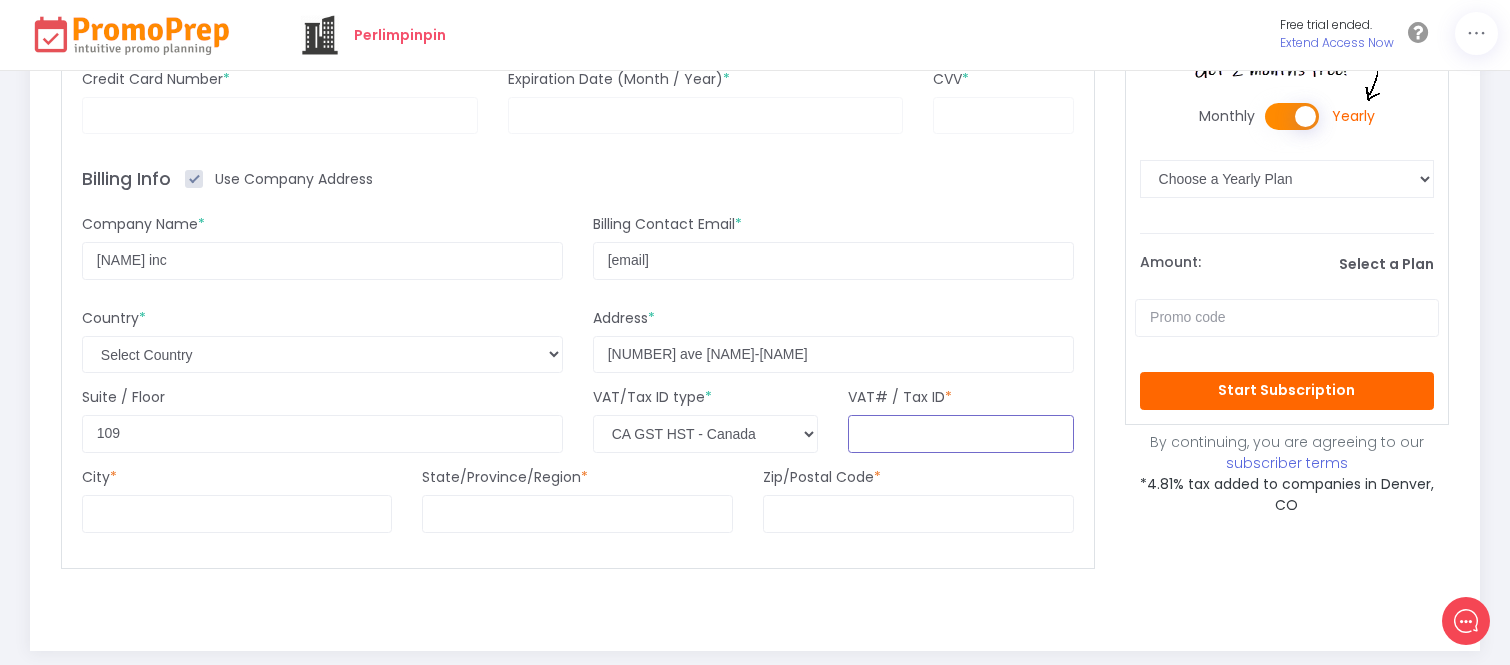 click at bounding box center [960, 434] 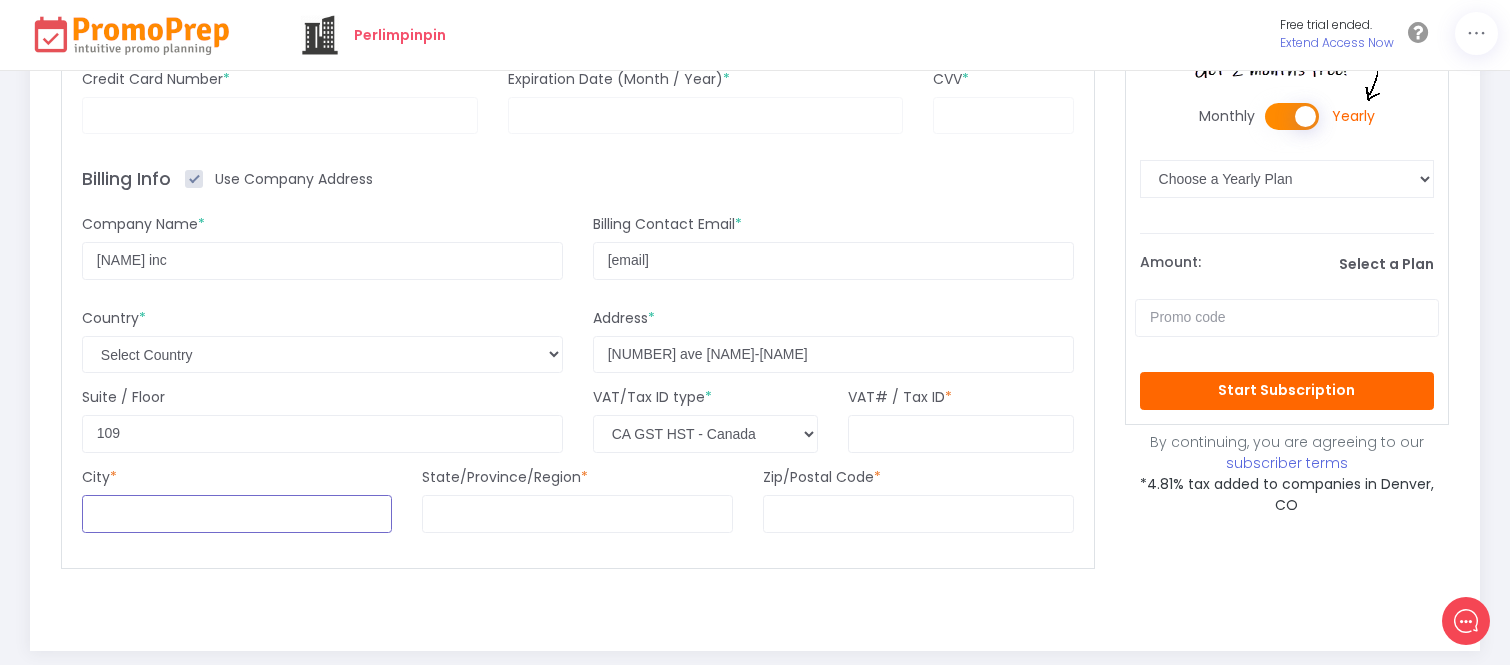 drag, startPoint x: 260, startPoint y: 503, endPoint x: 356, endPoint y: 517, distance: 97.015465 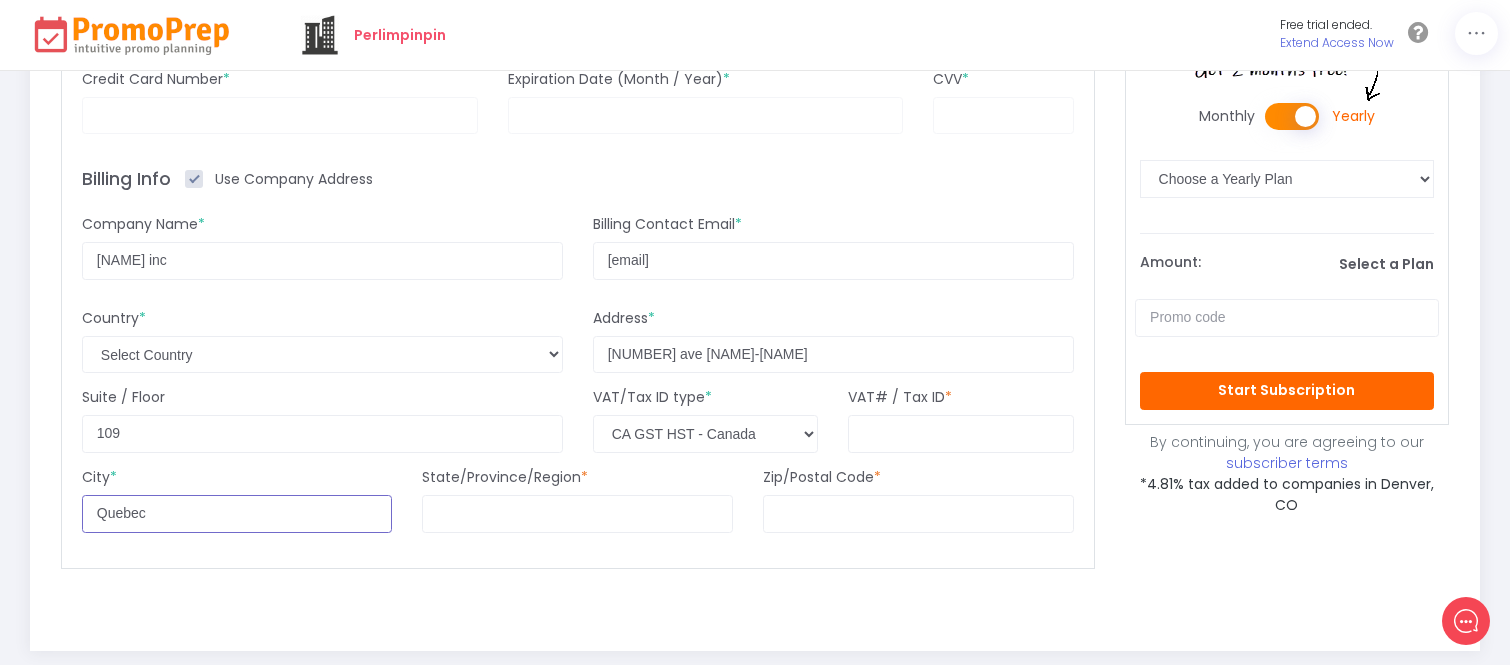 type on "Quebec" 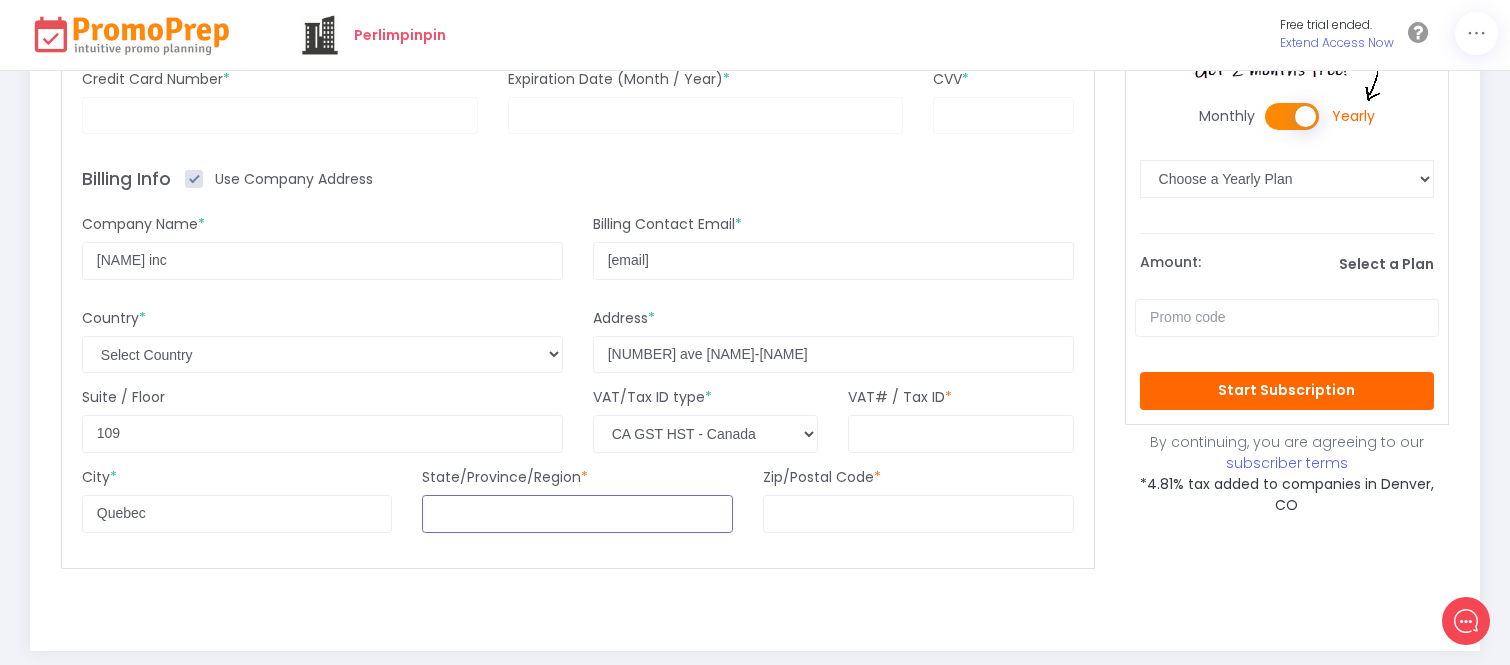 click at bounding box center (577, 514) 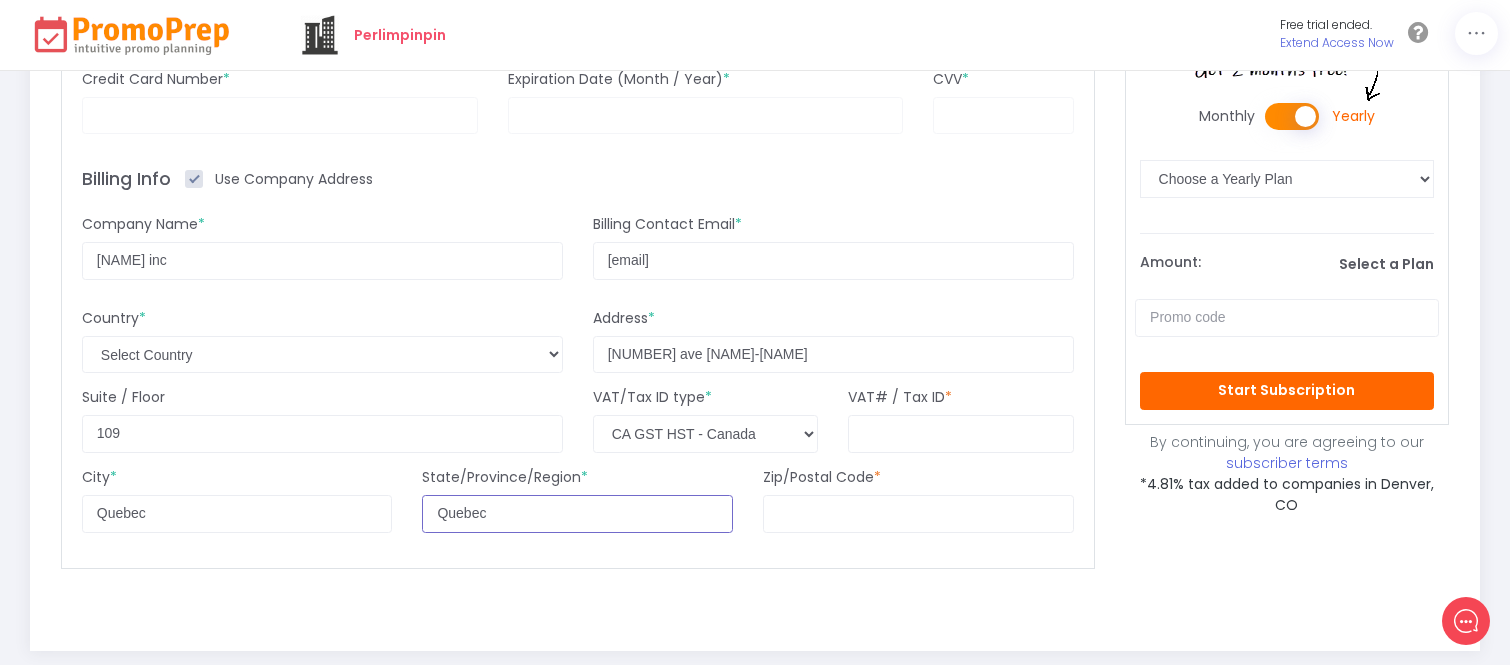 type on "Quebec" 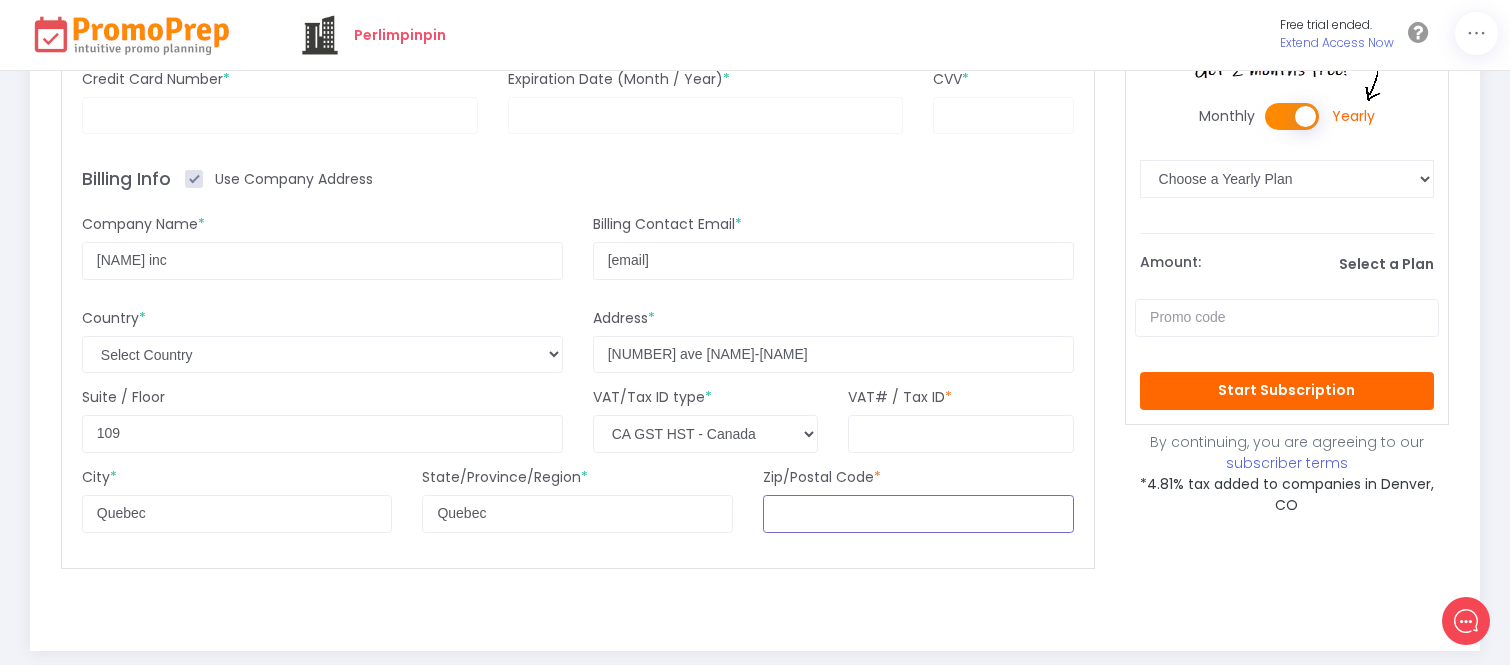 click at bounding box center [918, 514] 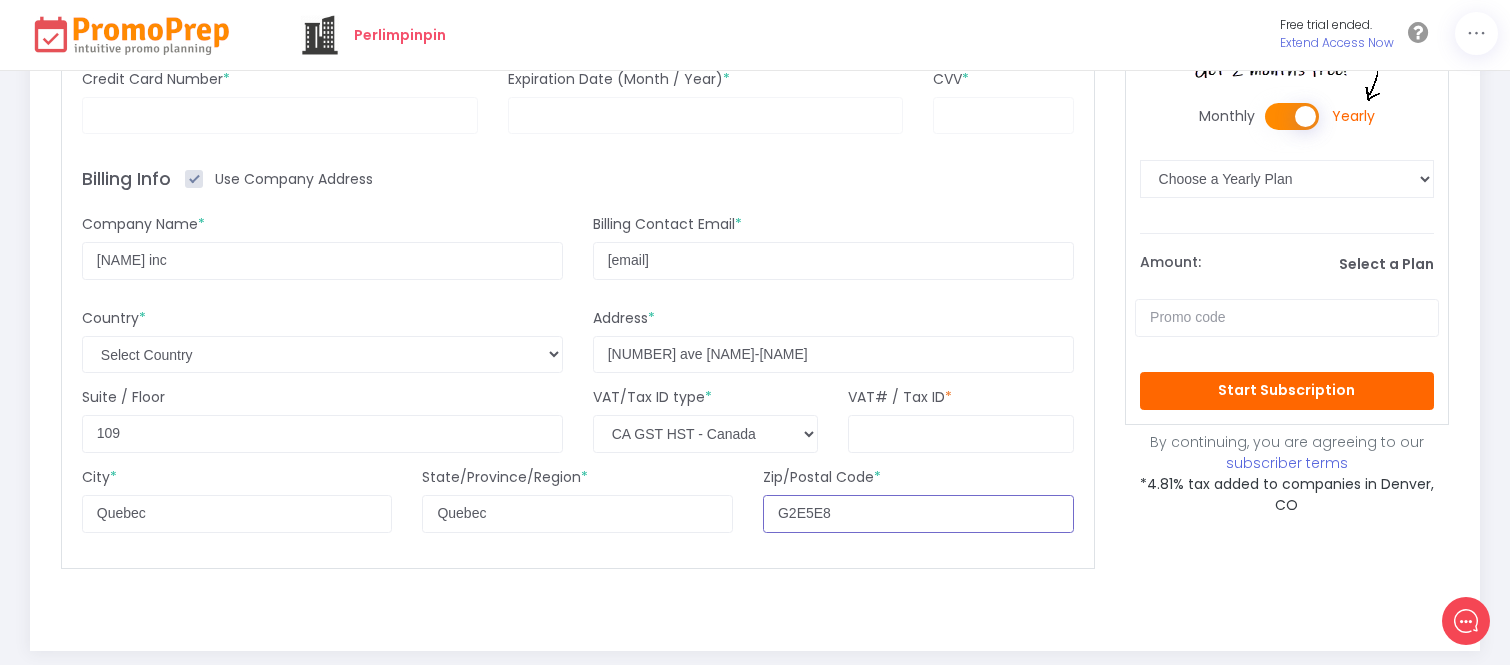 type on "G2E5E8" 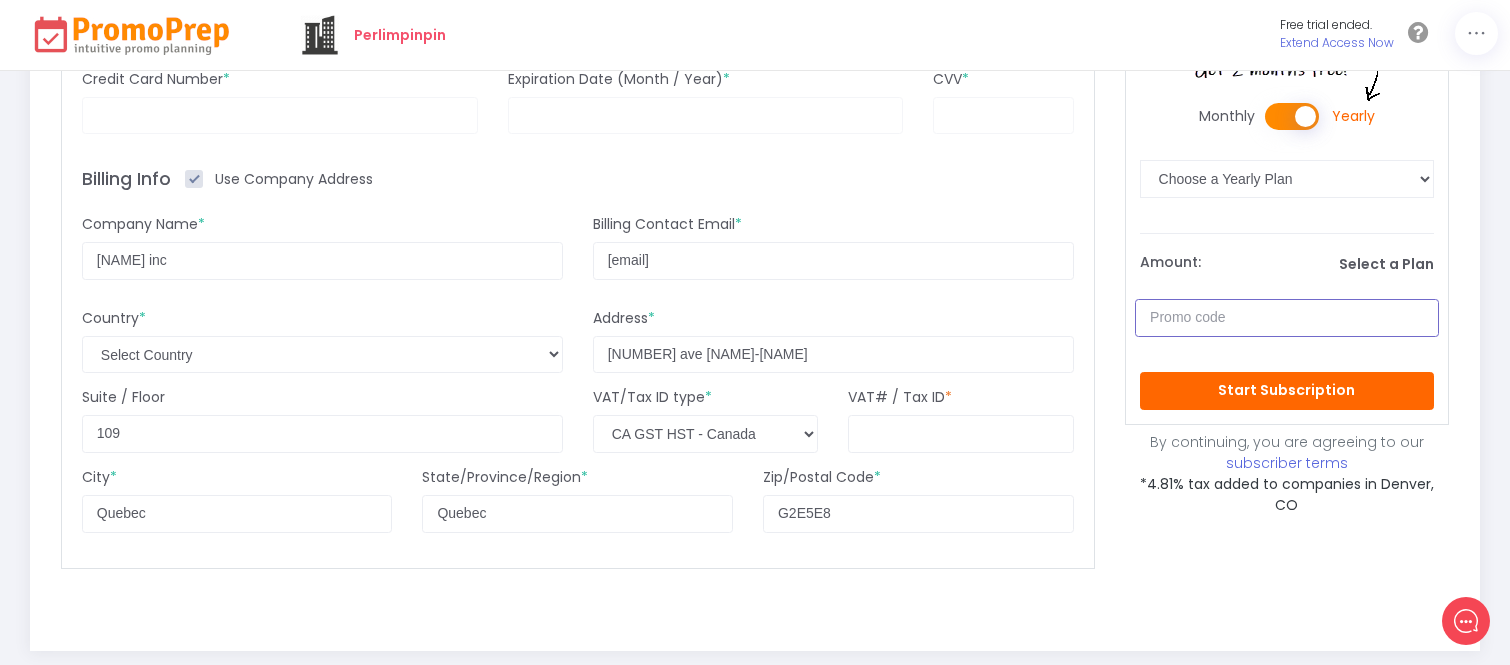 click at bounding box center (1287, 318) 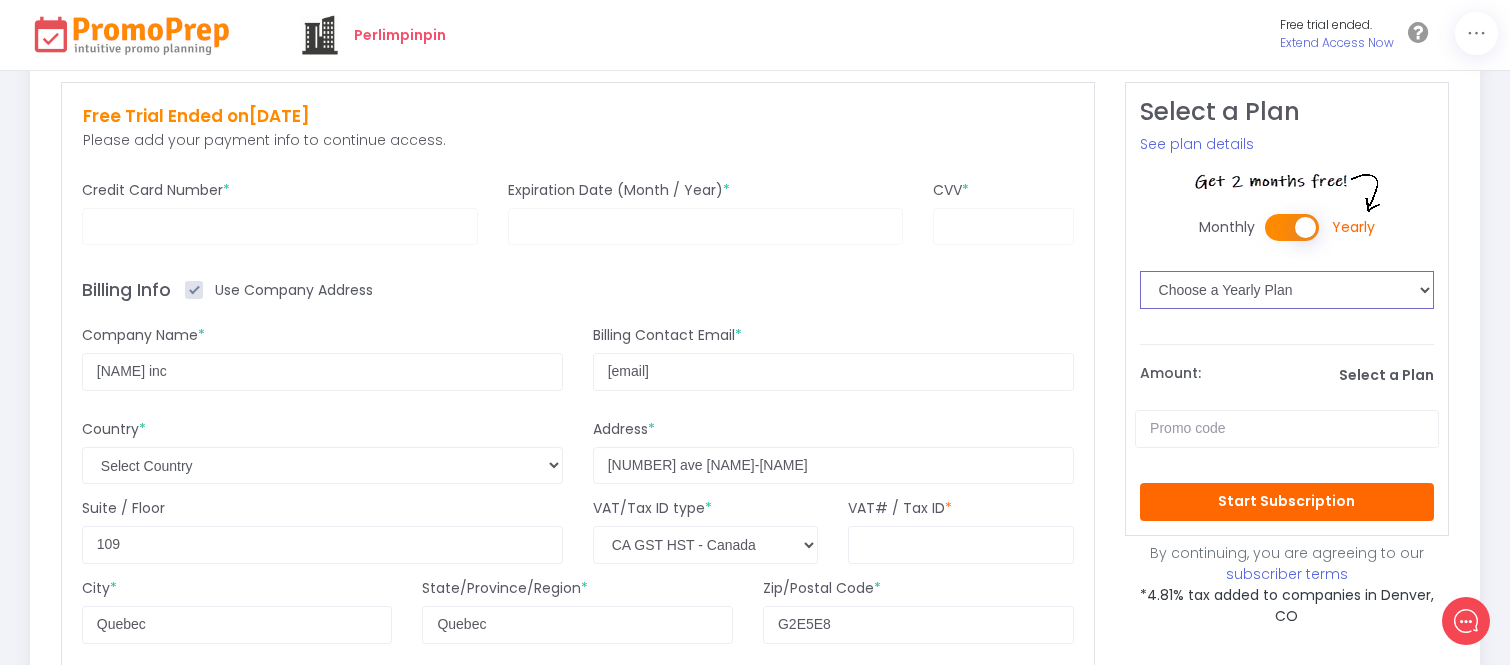 click on "Choose a Yearly Plan   3 Seats  : Yearly Billing ($33/mo)   10 Seats : Yearly Billing ($58/mo)   20 Seats : Yearly Billing ($83/mo)   35 Seats : Yearly Billing ($124/mo)   50 Seats : Yearly Billing ($166/mo)   65 Seats : Yearly Billing ($216/mo)   80 Users : Yearly Billing ($265/mo)" at bounding box center (1287, 290) 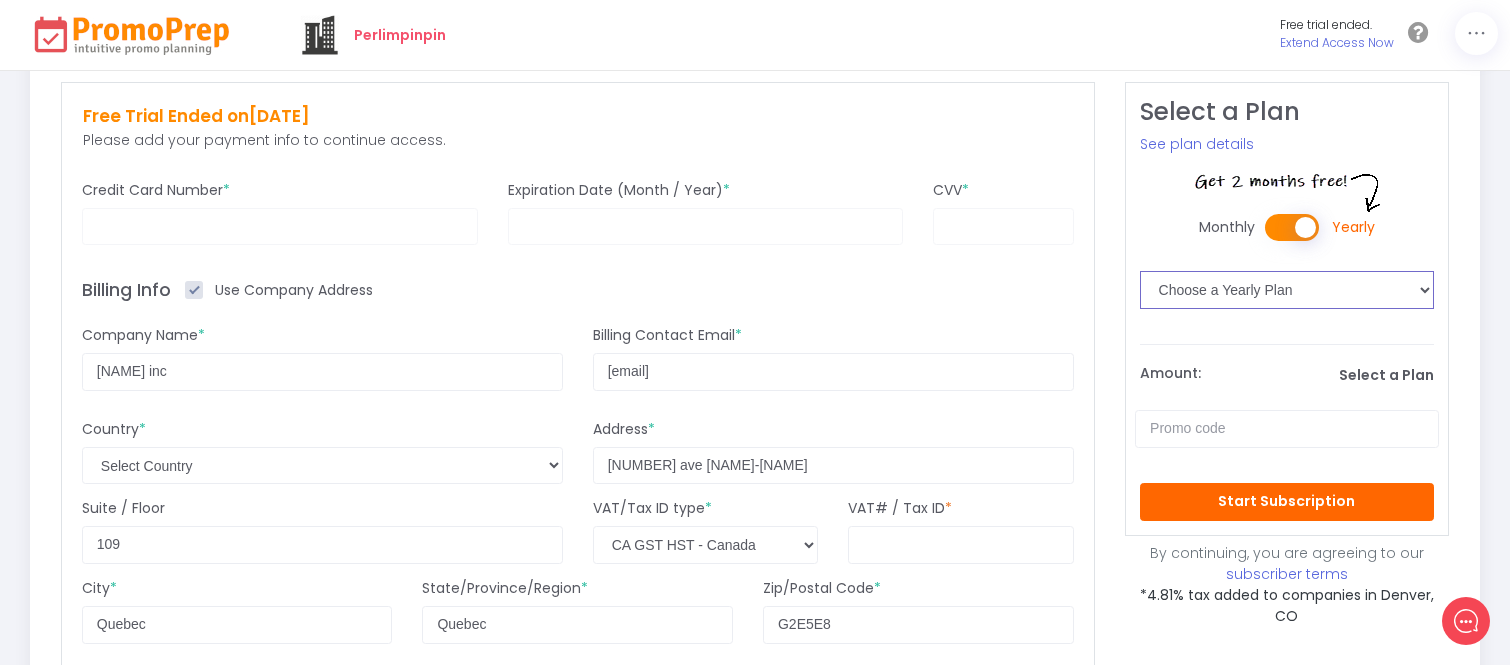 select on "1: Object" 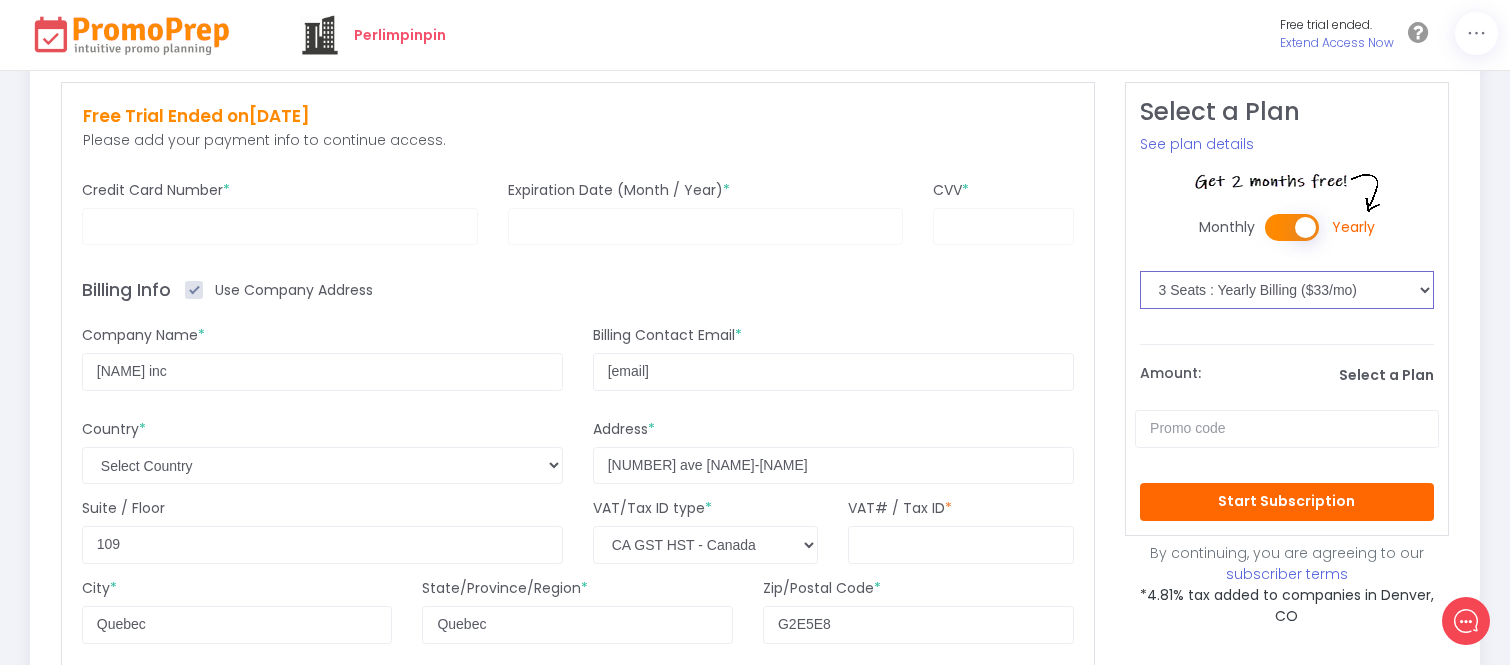 click on "Choose a Yearly Plan   3 Seats  : Yearly Billing ($33/mo)   10 Seats : Yearly Billing ($58/mo)   20 Seats : Yearly Billing ($83/mo)   35 Seats : Yearly Billing ($124/mo)   50 Seats : Yearly Billing ($166/mo)   65 Seats : Yearly Billing ($216/mo)   80 Users : Yearly Billing ($265/mo)" at bounding box center [1287, 290] 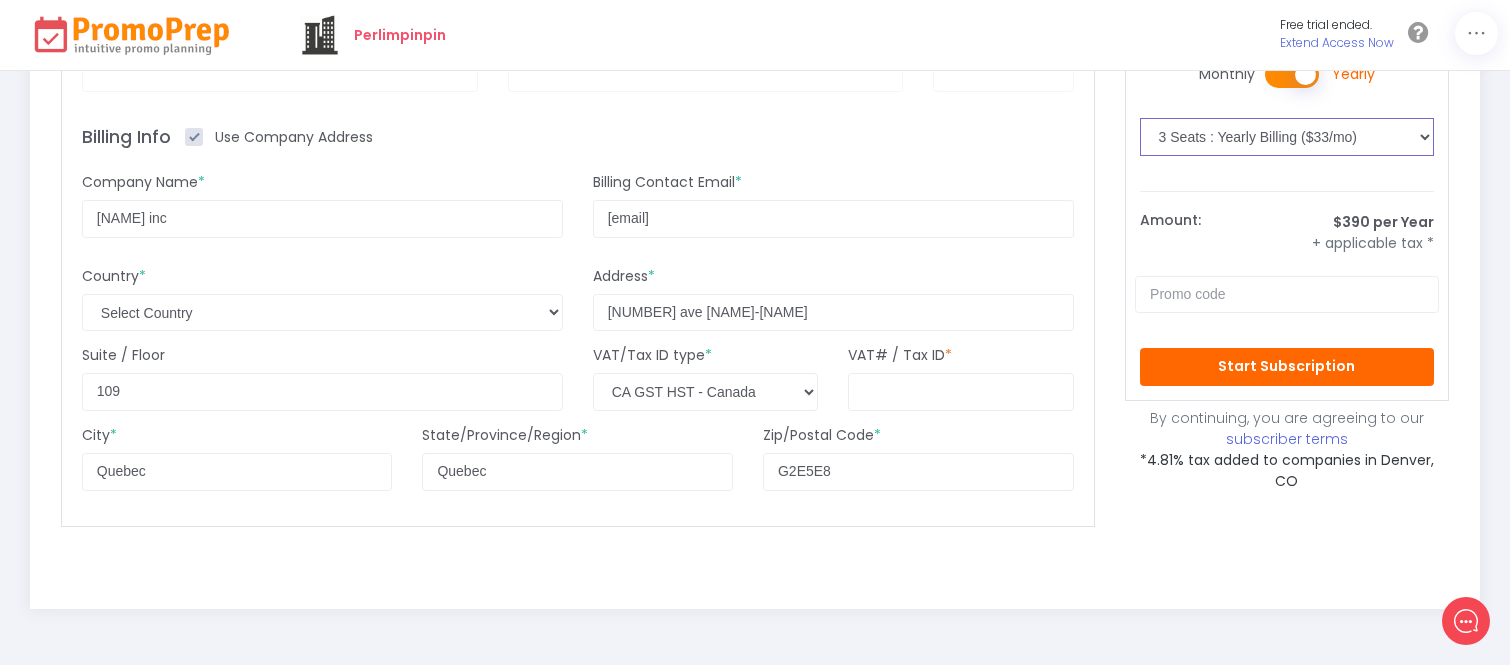 scroll, scrollTop: 268, scrollLeft: 0, axis: vertical 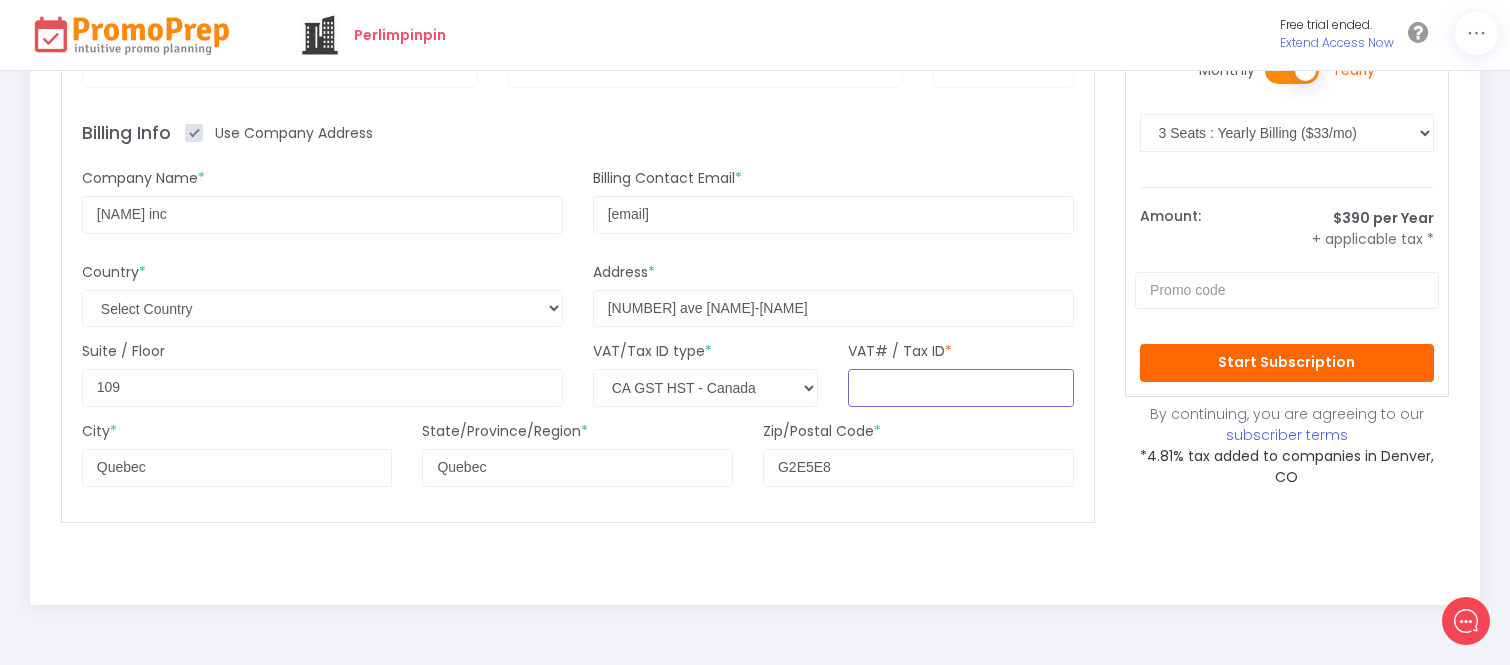 click at bounding box center (960, 388) 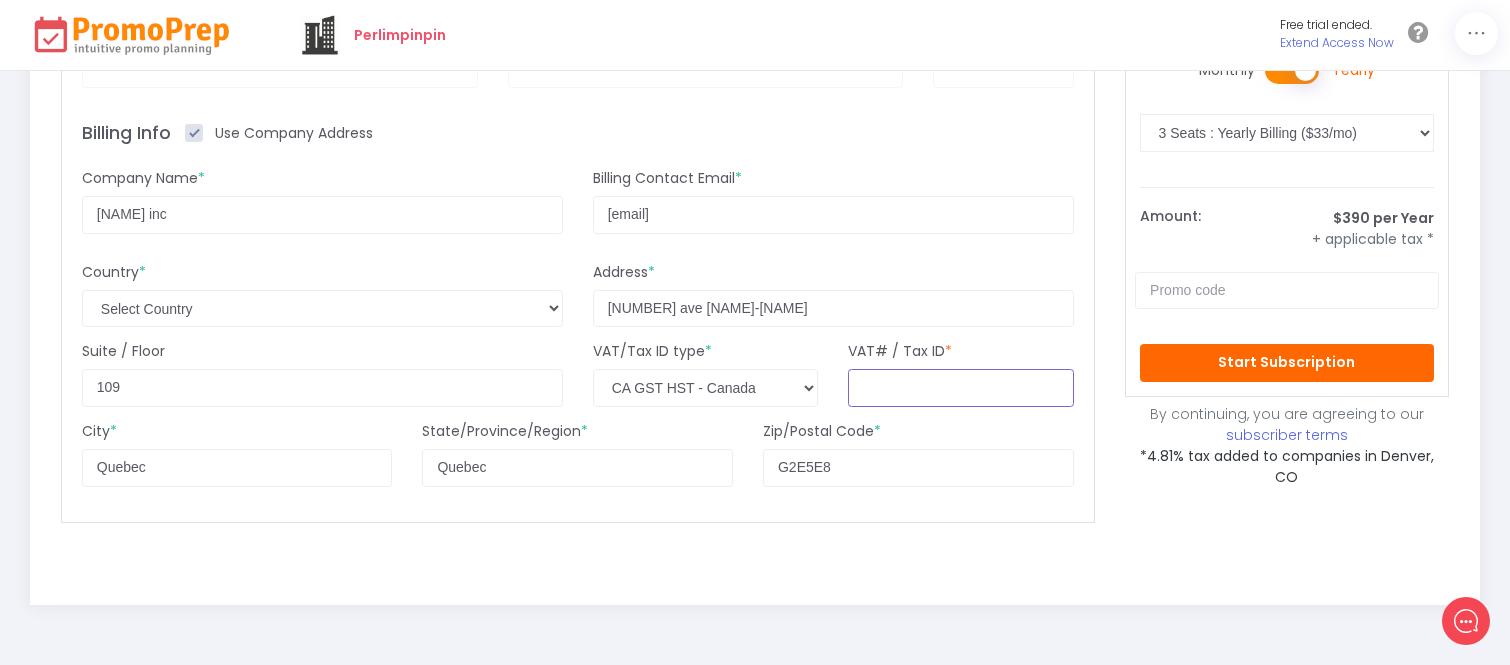 click at bounding box center [960, 388] 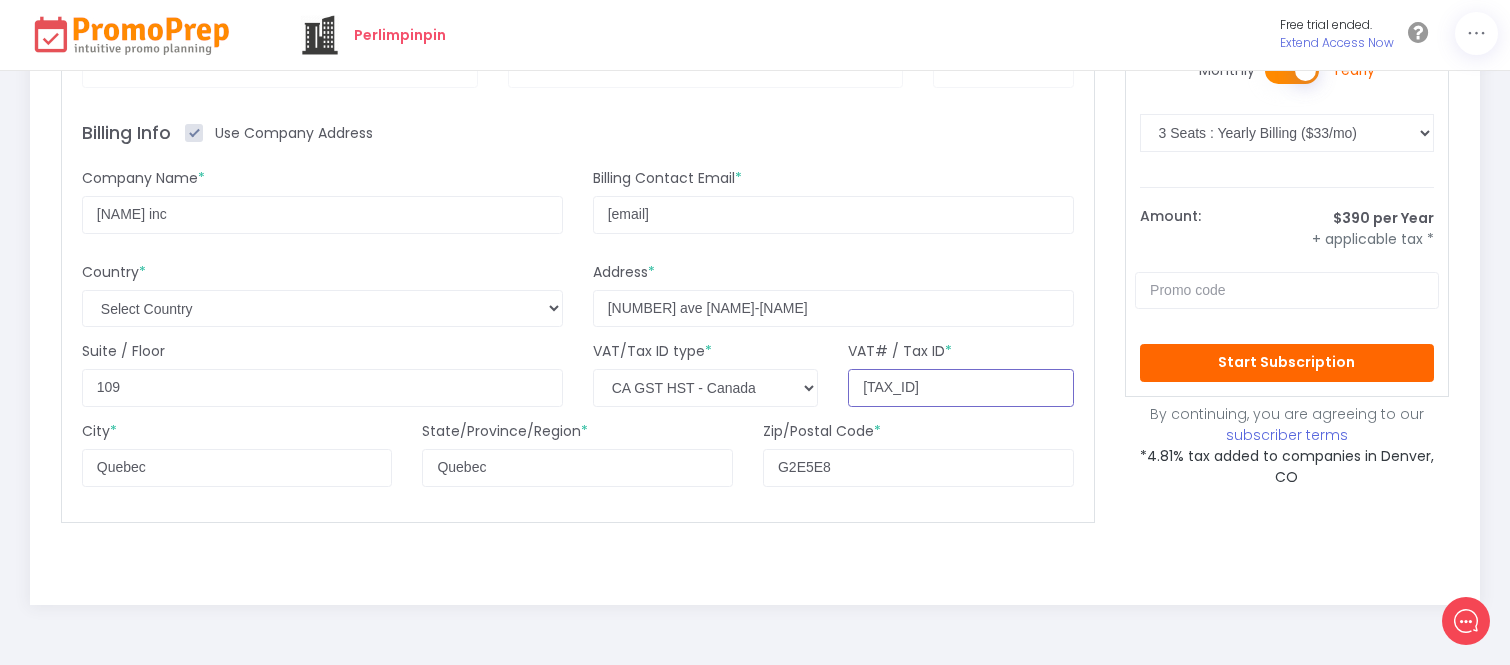 type on "[TAX_ID]" 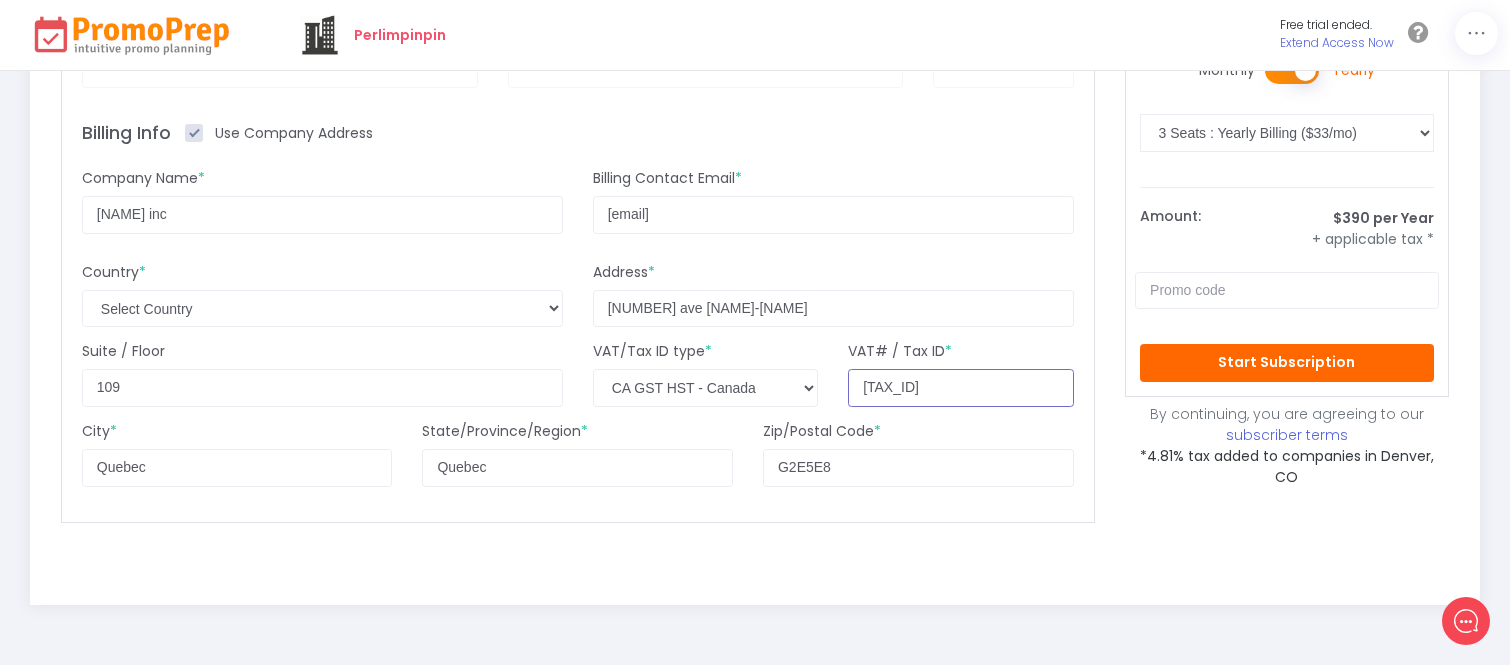 click on "[TAX_ID]" at bounding box center (960, 388) 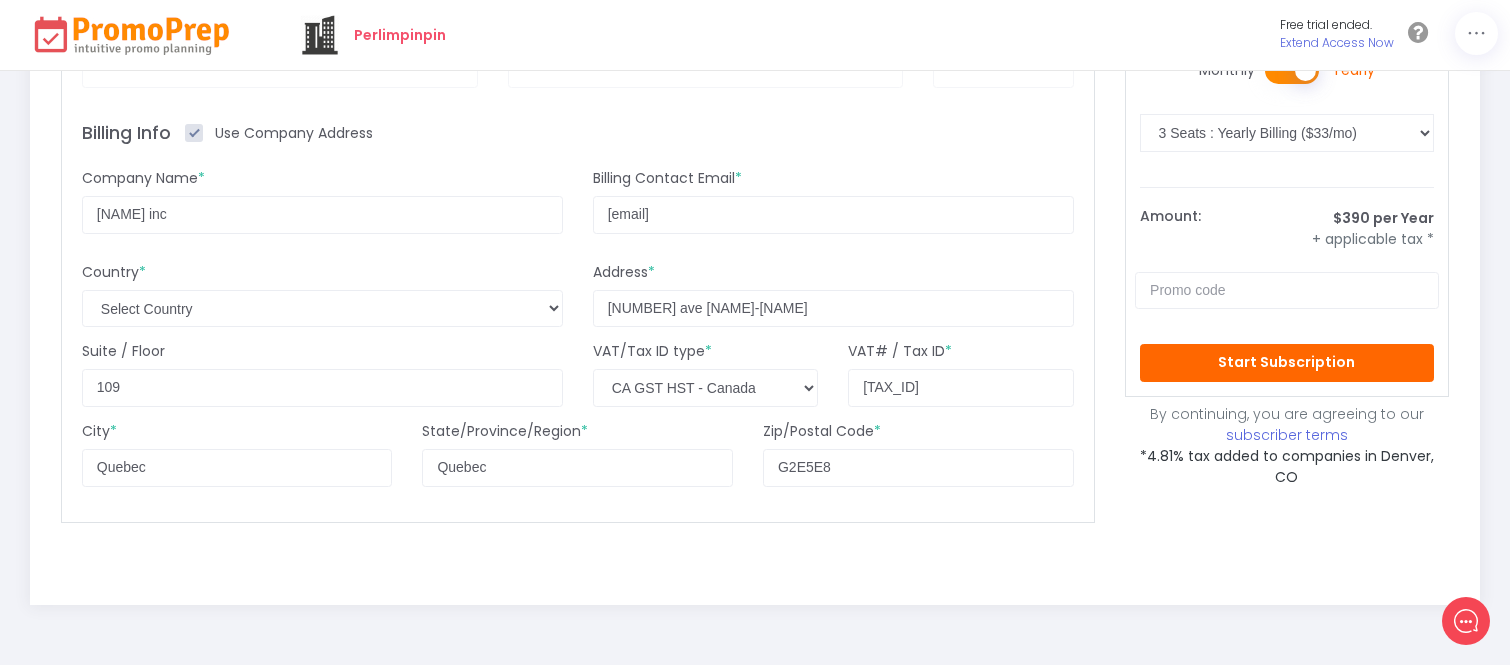 click on "VAT# / Tax ID * [TAX_ID]" at bounding box center [960, 374] 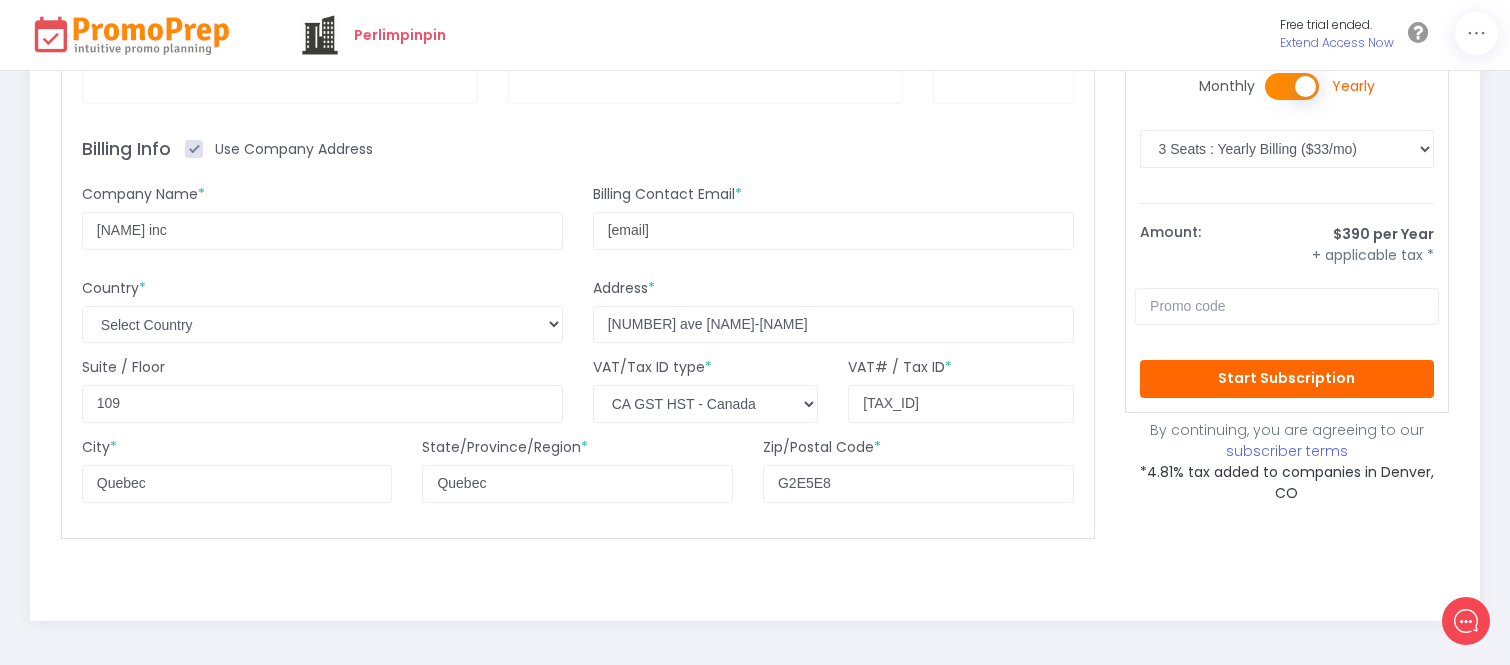 scroll, scrollTop: 268, scrollLeft: 0, axis: vertical 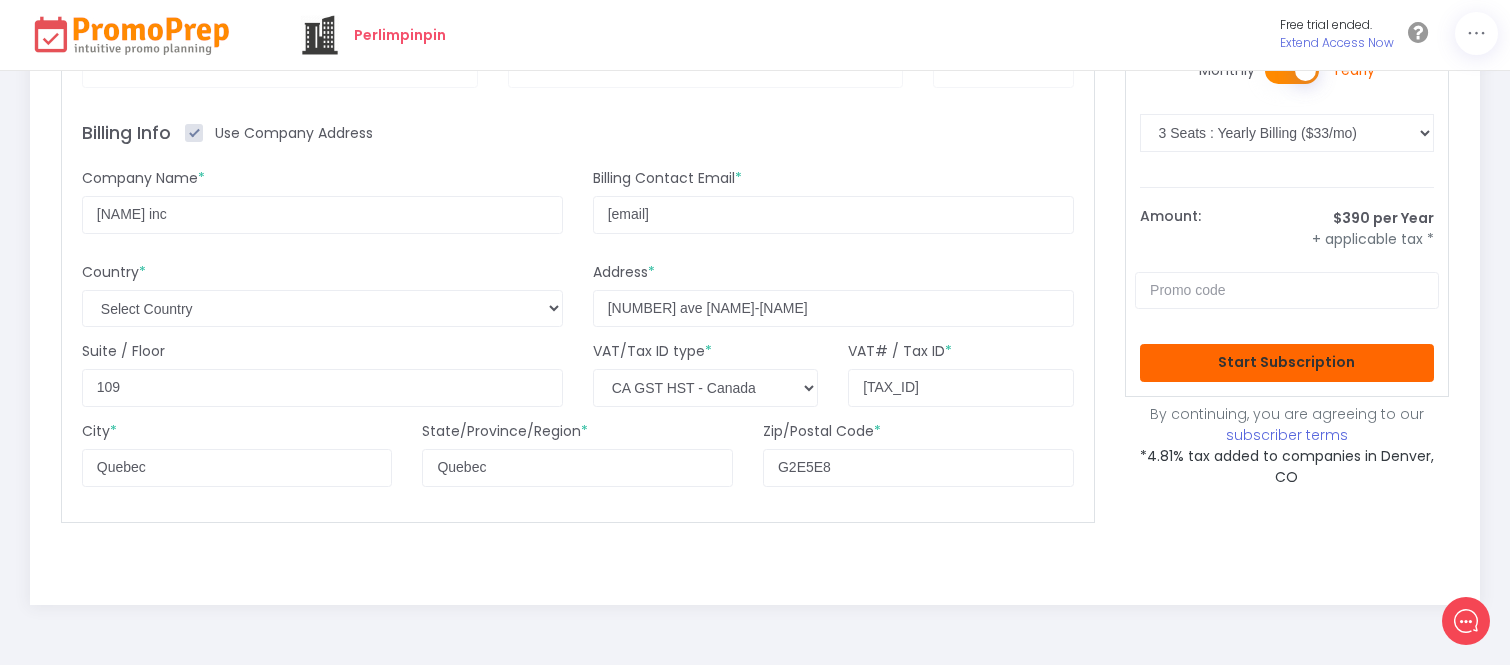 click on "Start Subscription" at bounding box center [1287, 363] 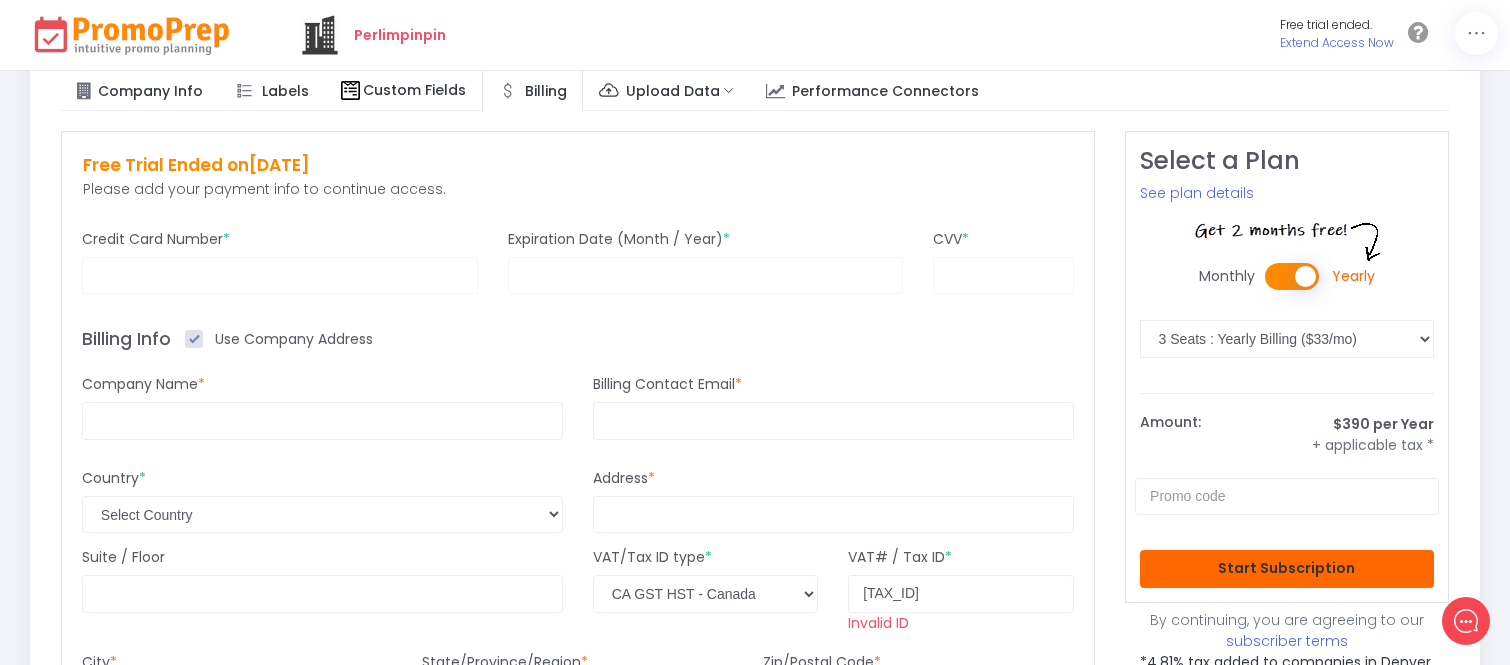 scroll, scrollTop: 157, scrollLeft: 0, axis: vertical 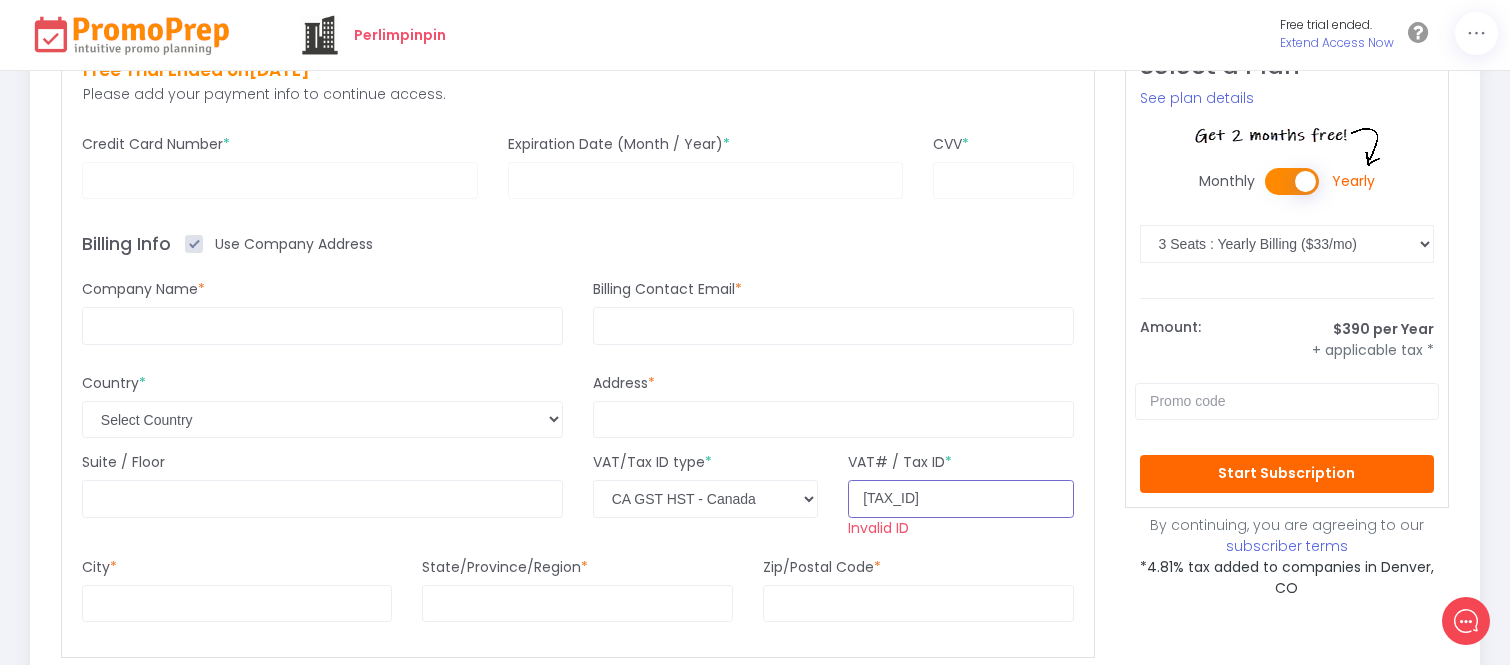 click on "[TAX_ID]" at bounding box center (960, 499) 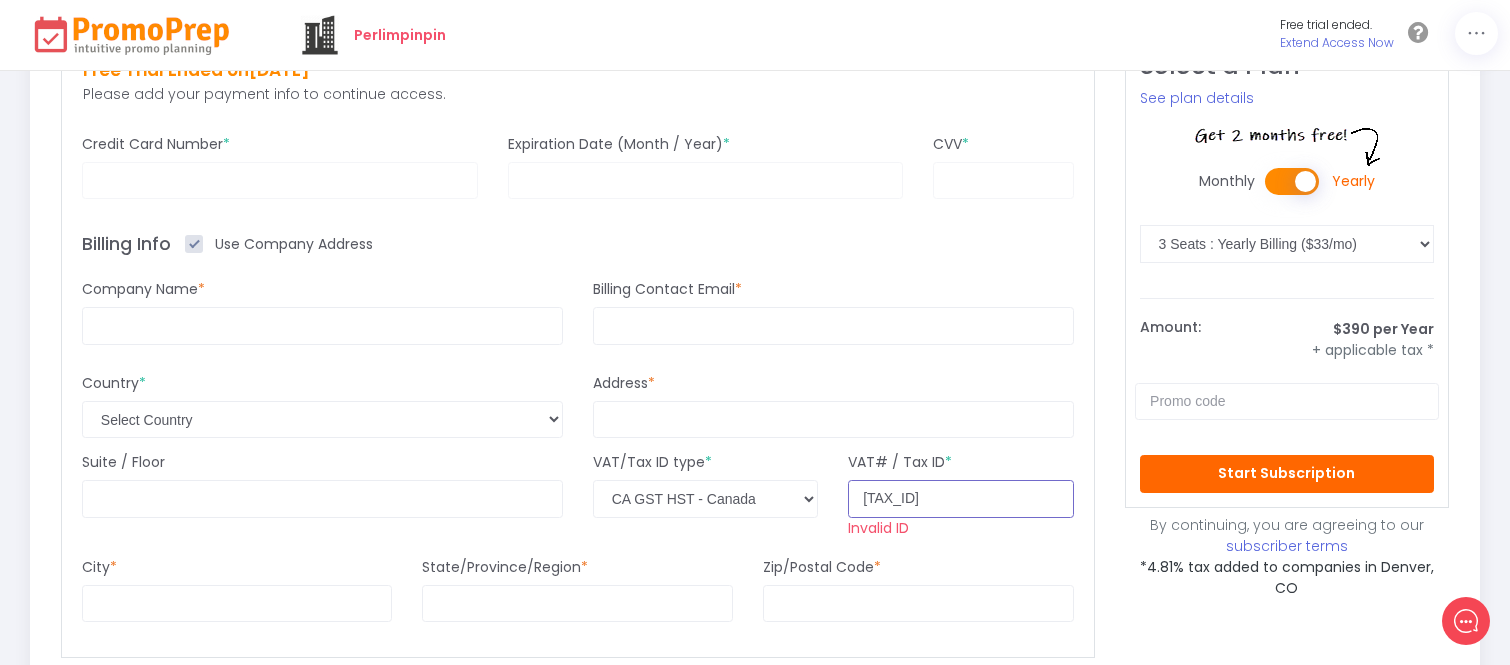 drag, startPoint x: 993, startPoint y: 508, endPoint x: 840, endPoint y: 512, distance: 153.05228 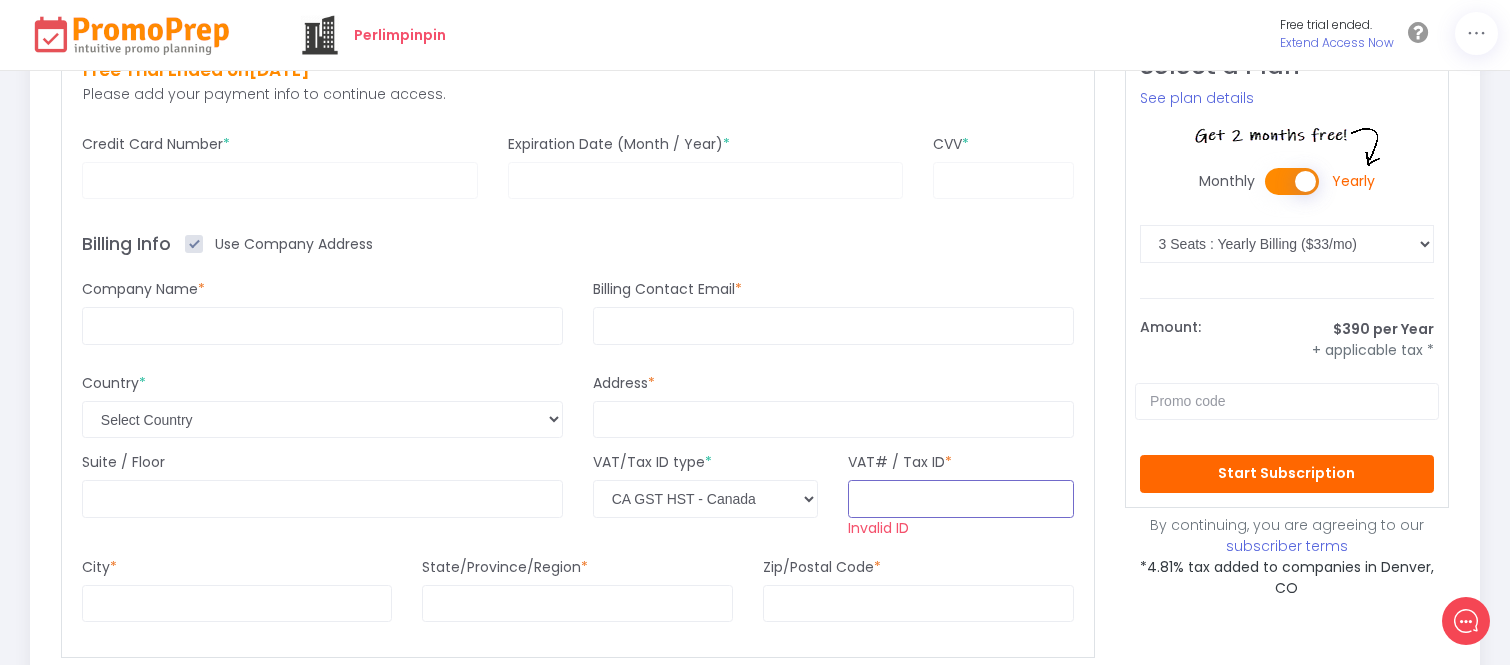 type 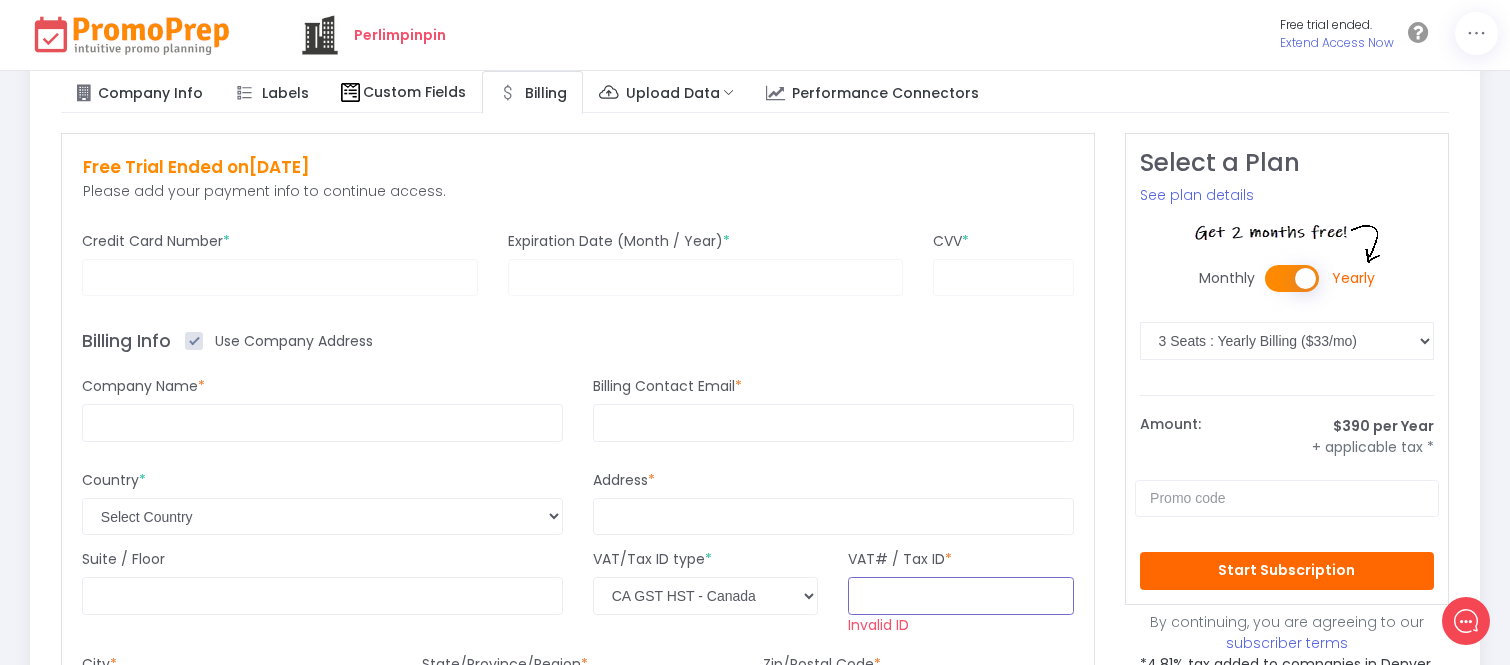 scroll, scrollTop: 111, scrollLeft: 0, axis: vertical 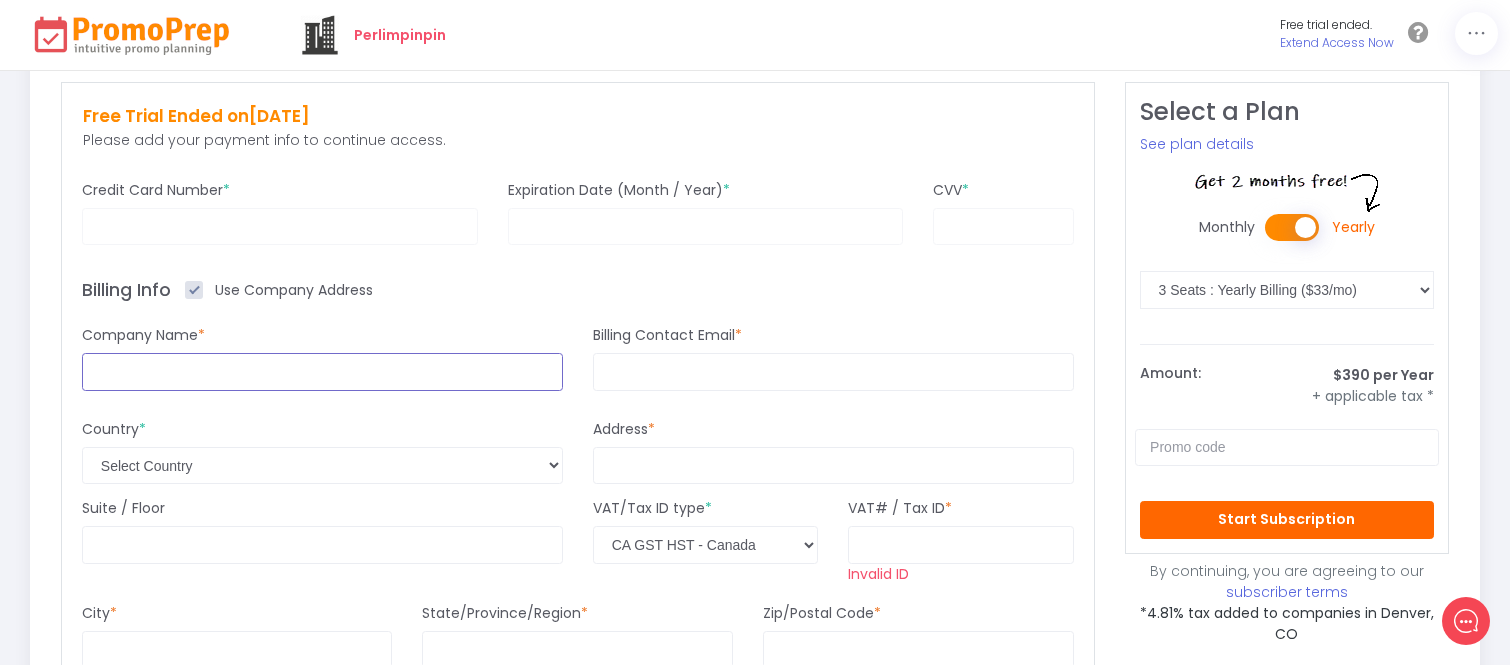 click at bounding box center (322, 372) 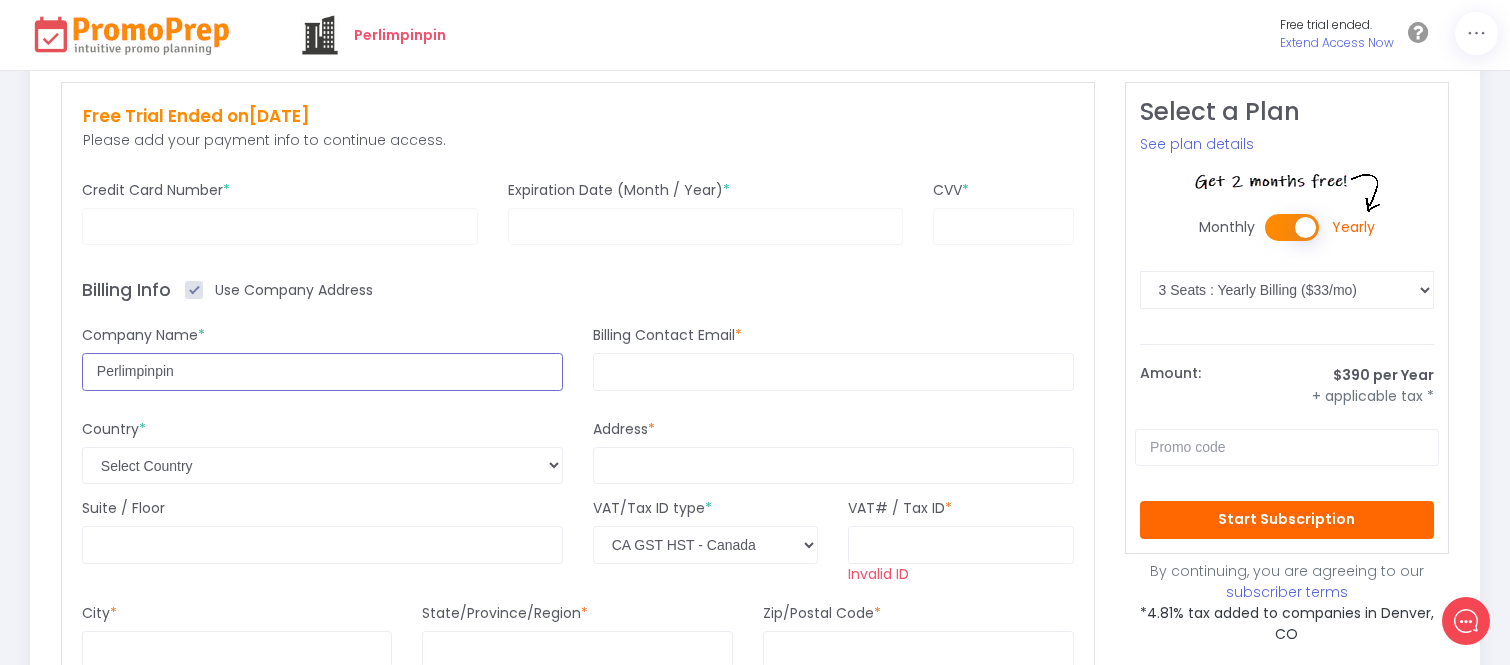 type on "Perlimpinpin" 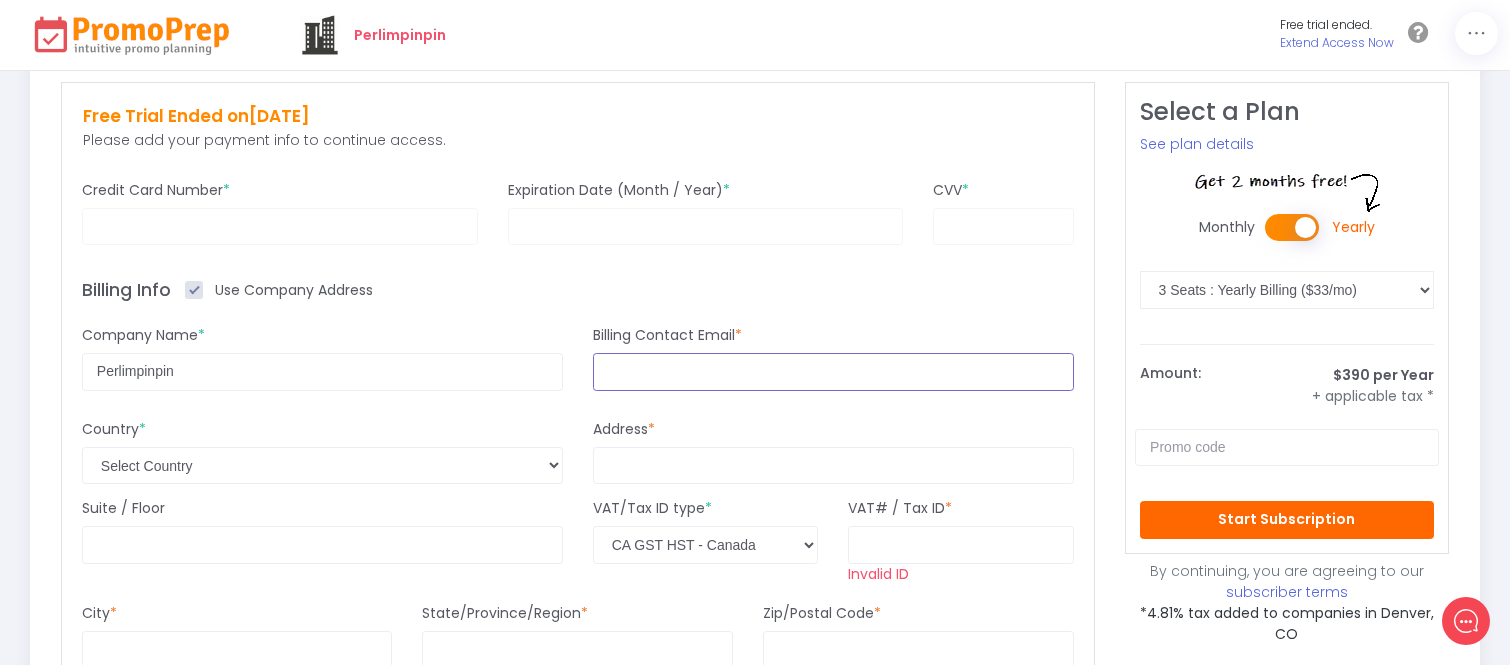 click at bounding box center (833, 372) 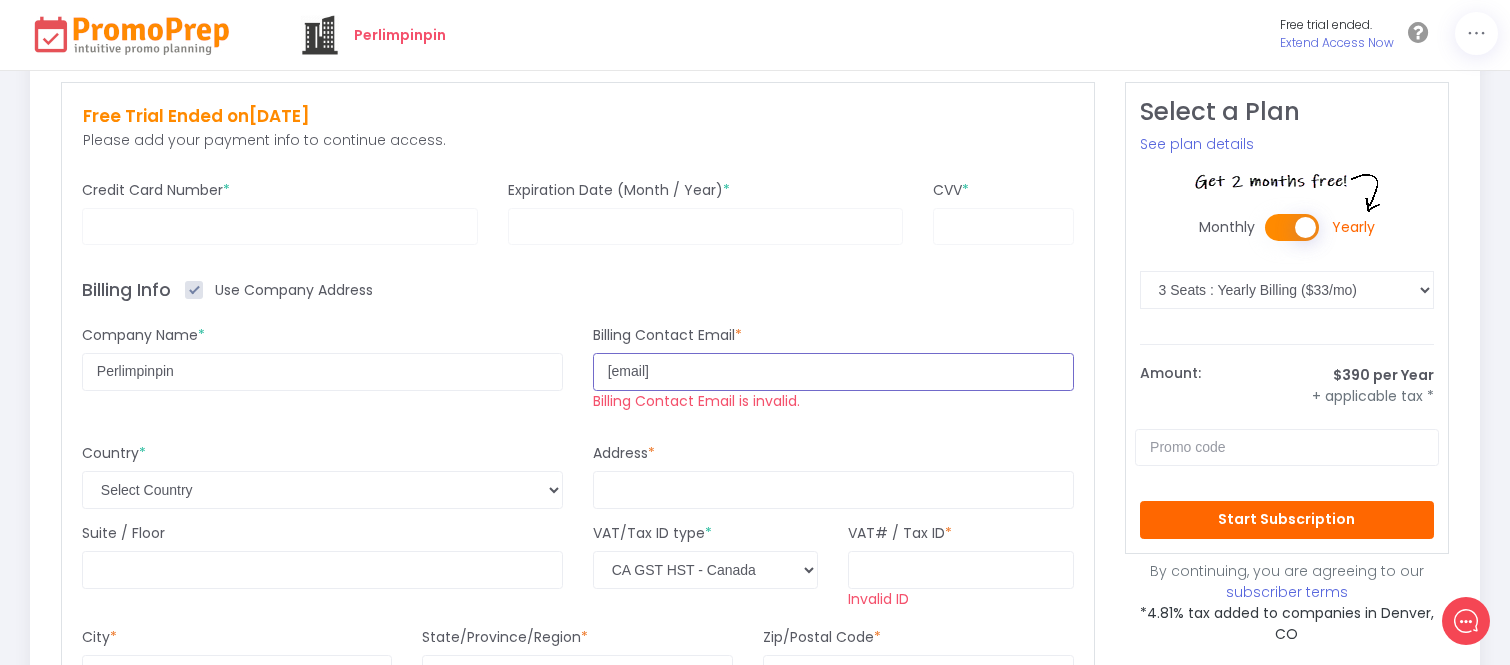 click on "[EMAIL]" at bounding box center (833, 372) 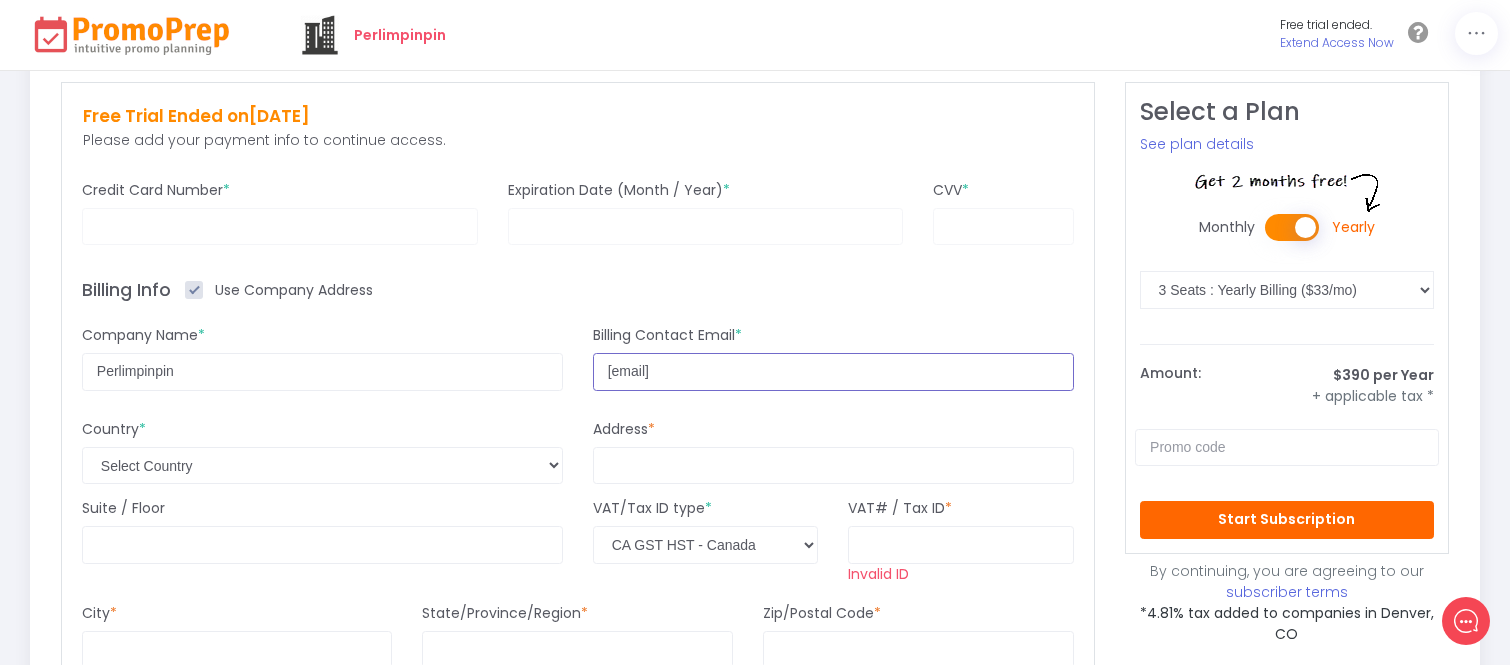 type on "[EMAIL]" 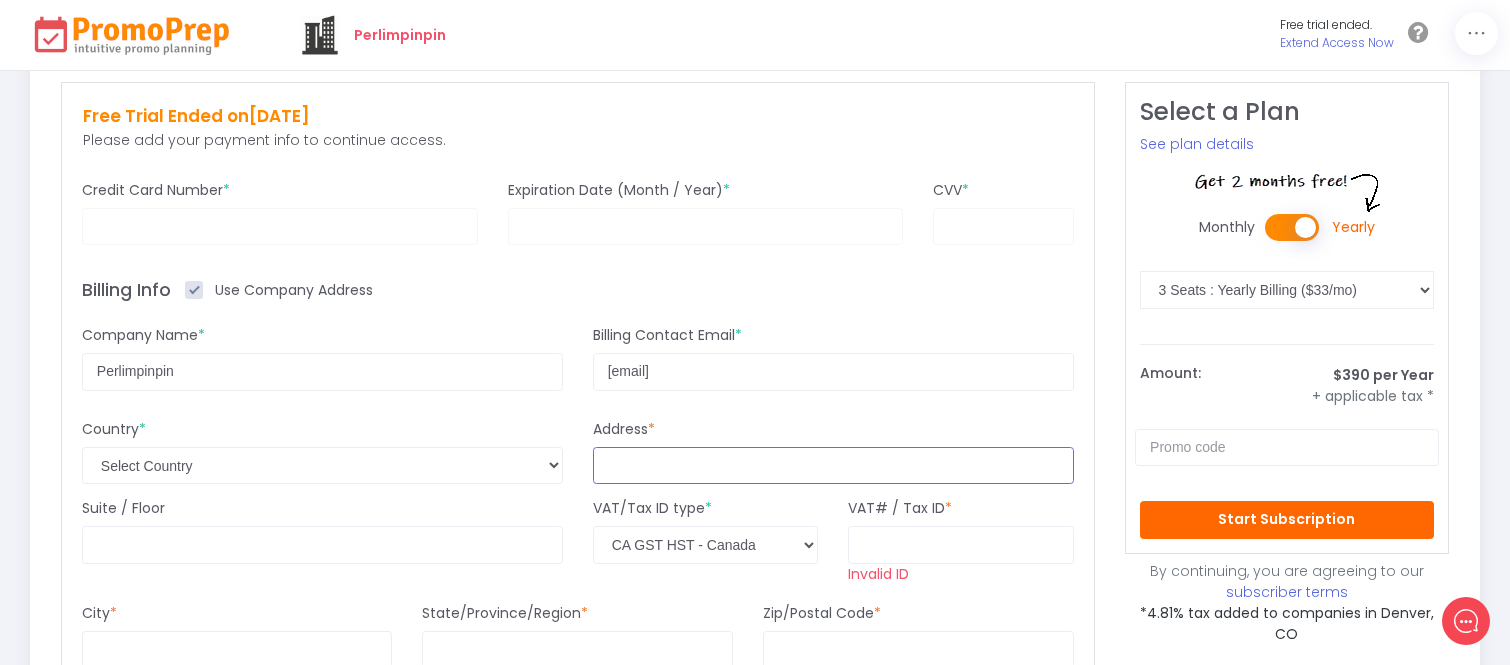 click at bounding box center [833, 466] 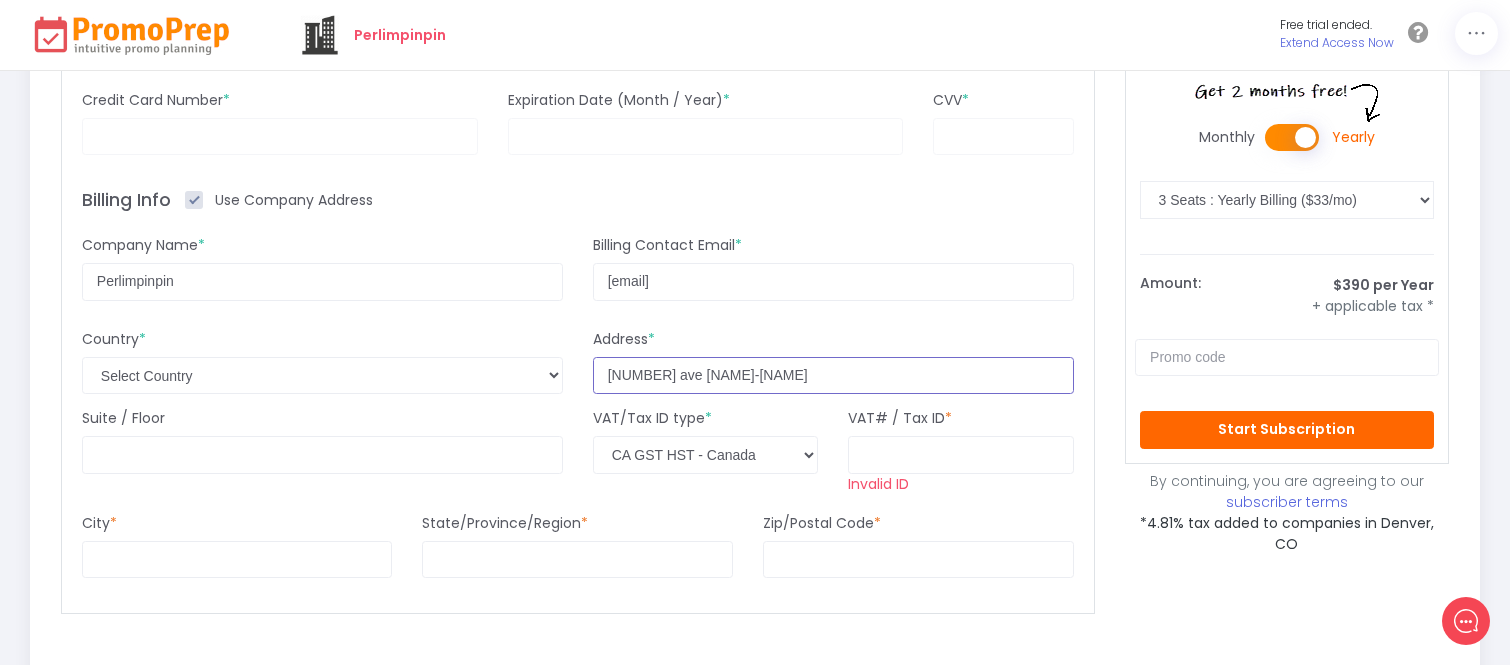 scroll, scrollTop: 293, scrollLeft: 0, axis: vertical 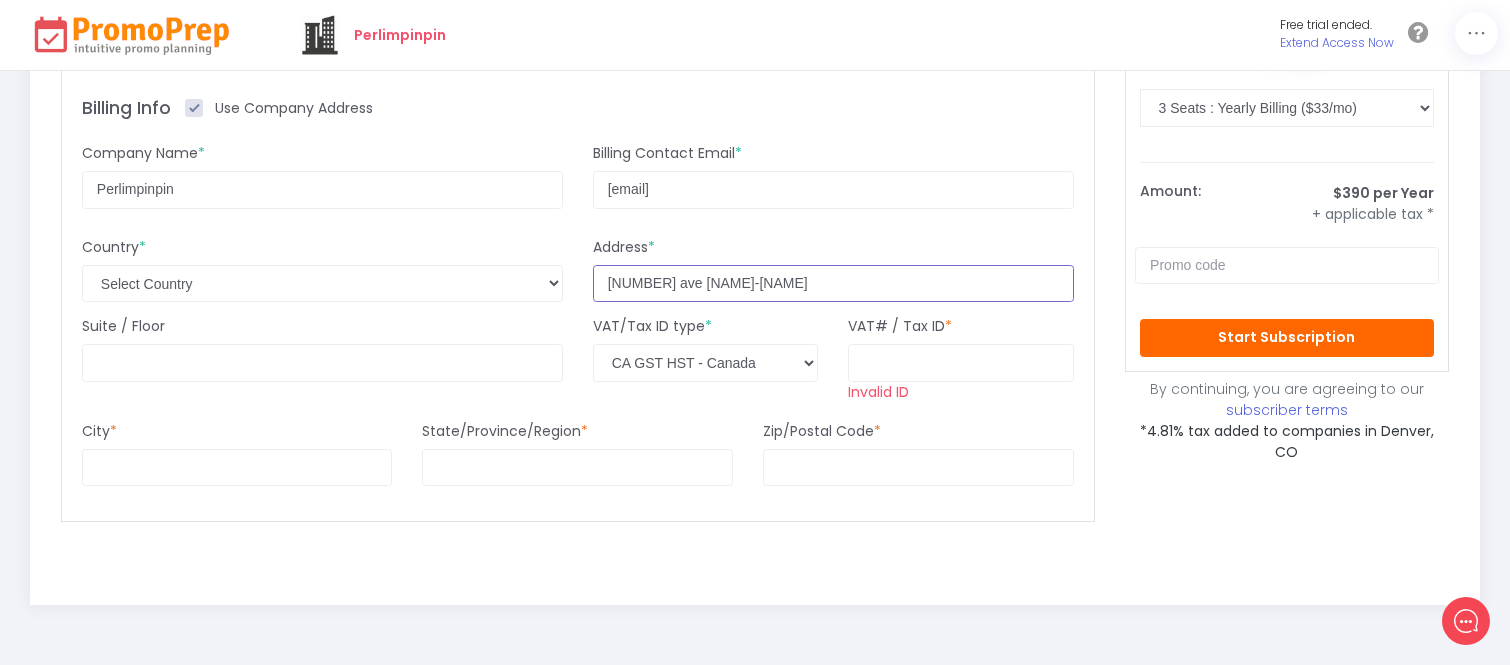 type on "[NUMBER] ave [NAME]-[NAME]" 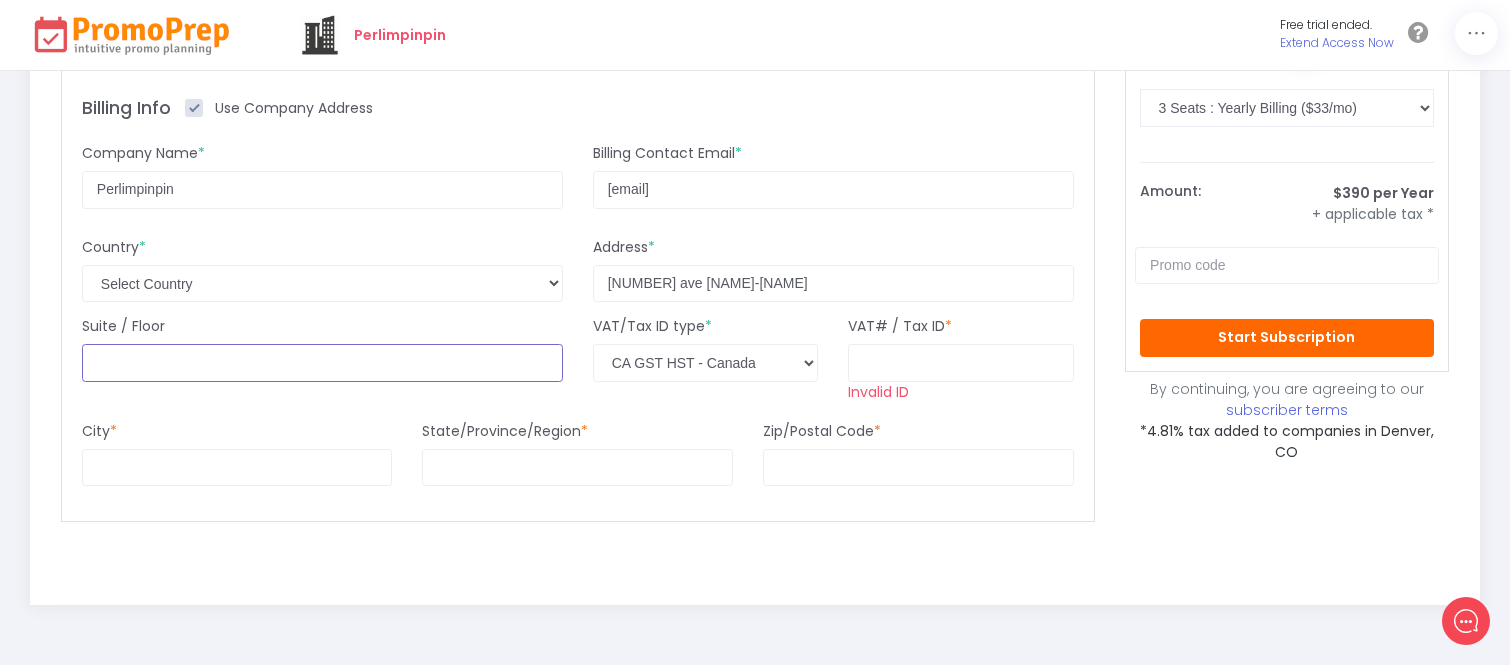 click at bounding box center [322, 363] 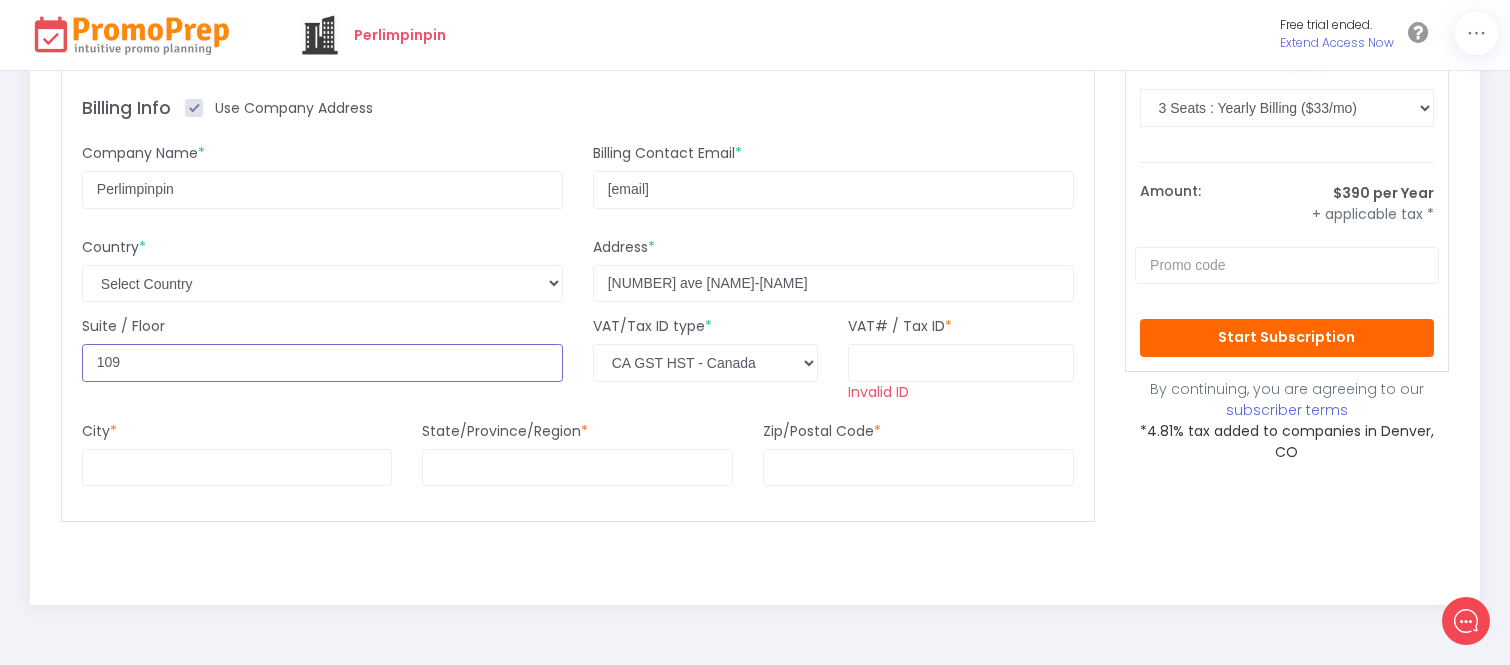 type on "109" 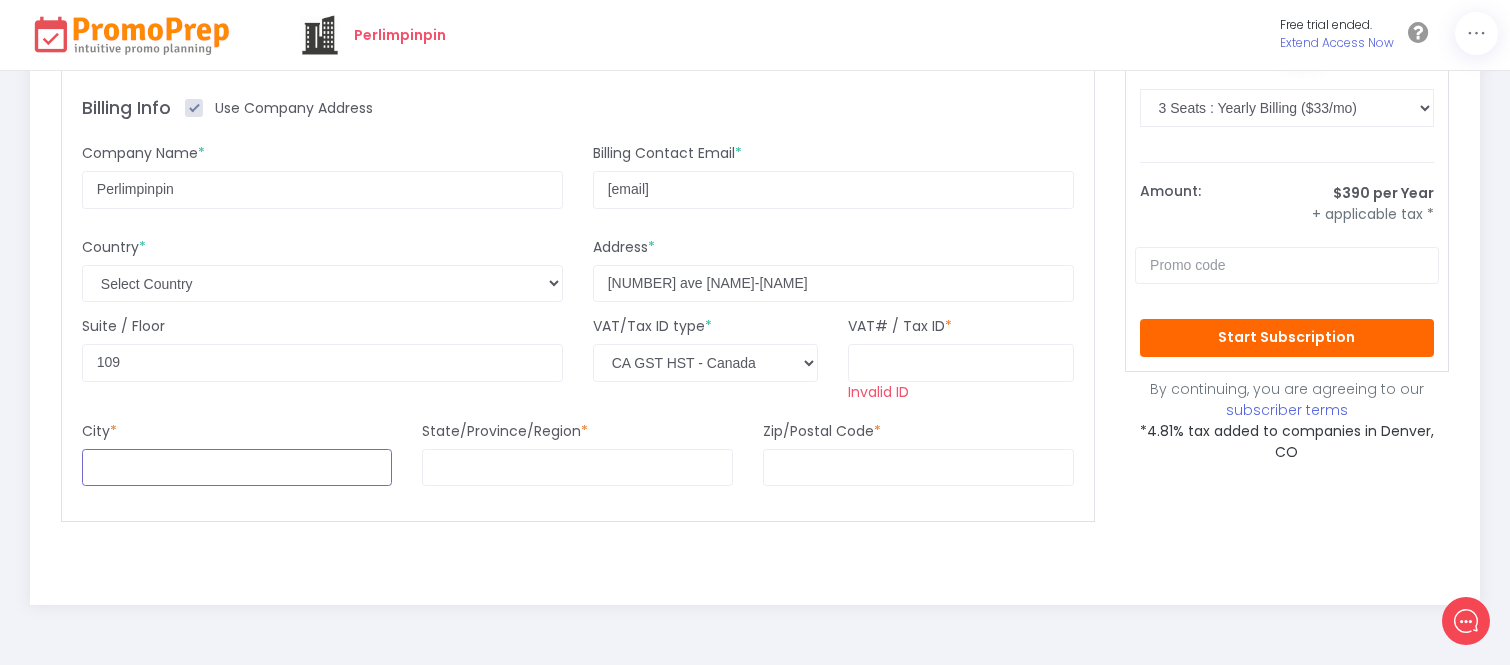 click at bounding box center [237, 468] 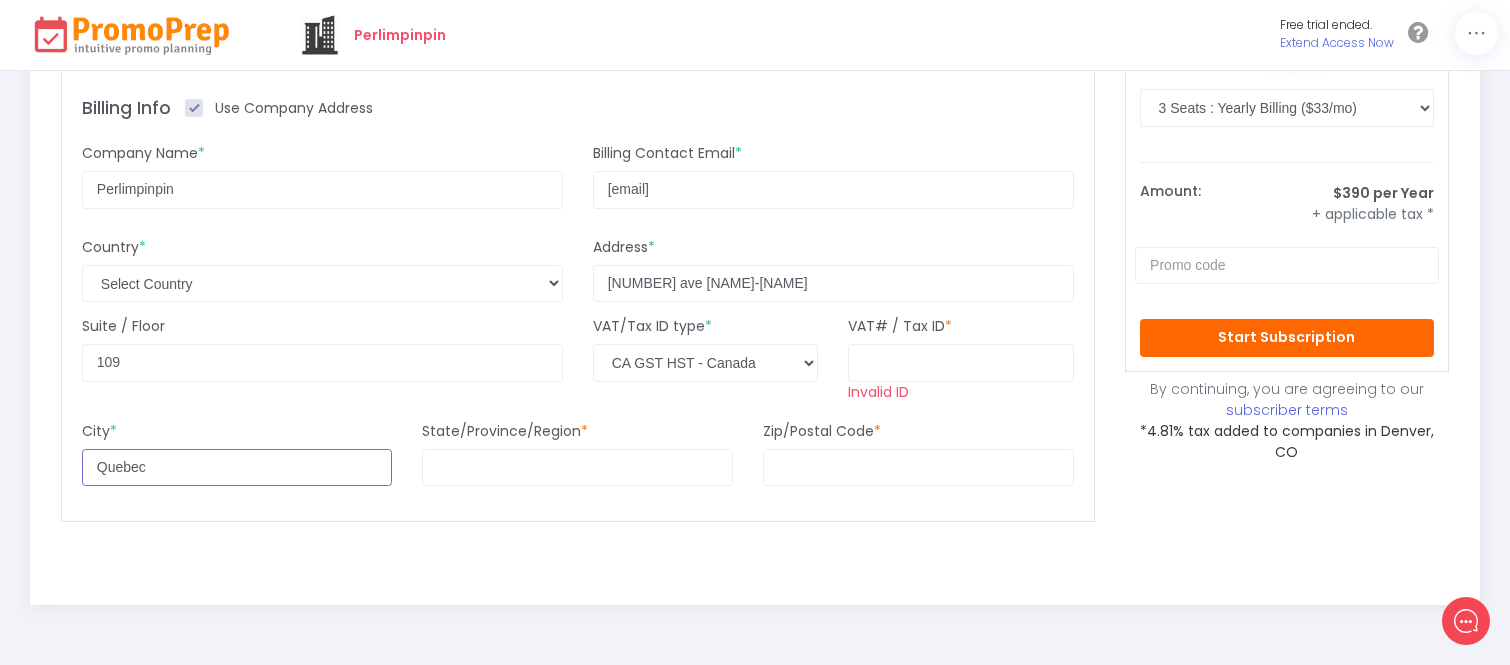 type on "Quebec" 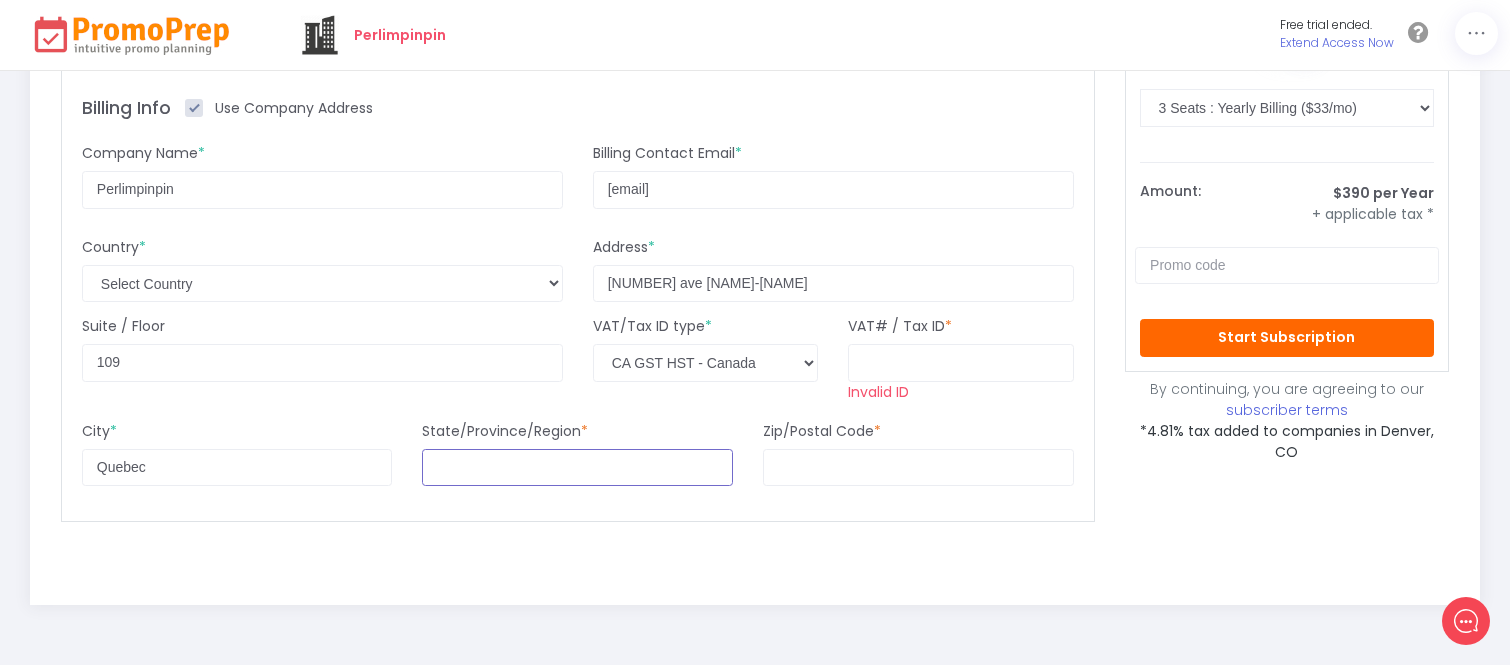 click at bounding box center [577, 468] 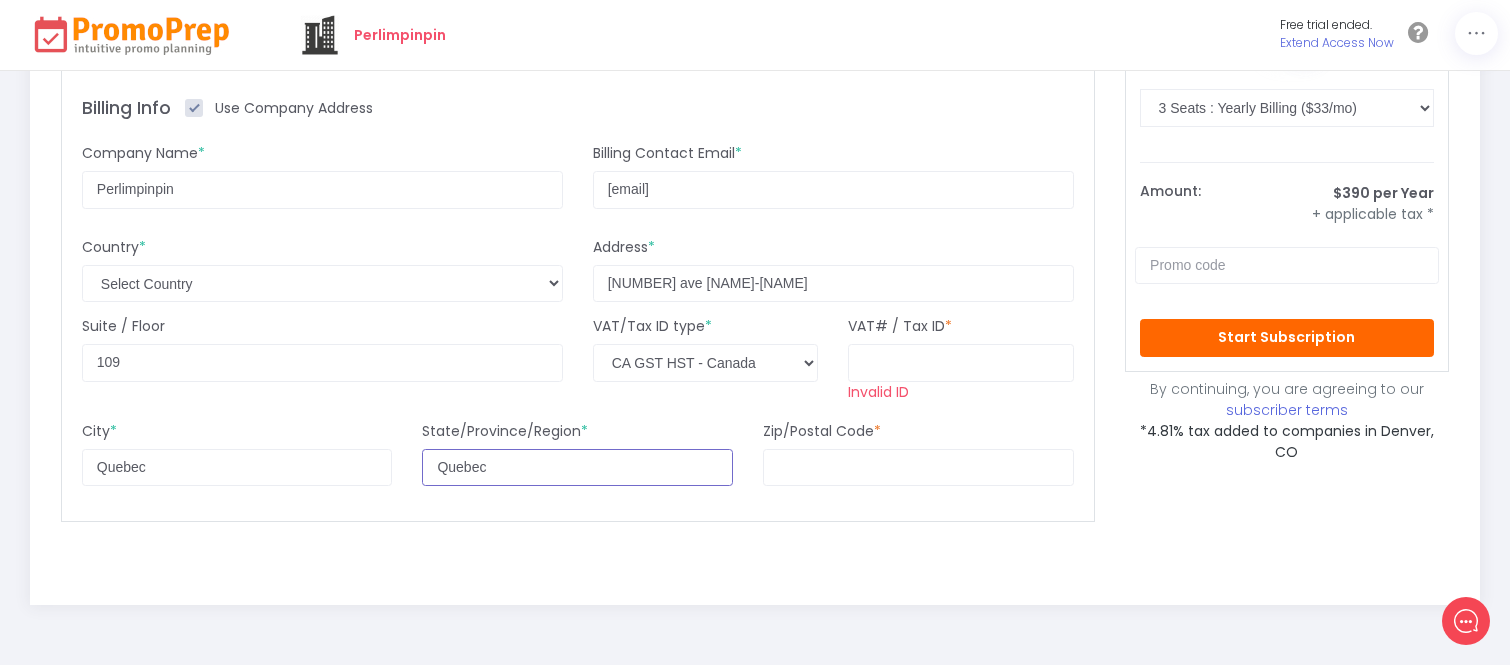 type on "Quebec" 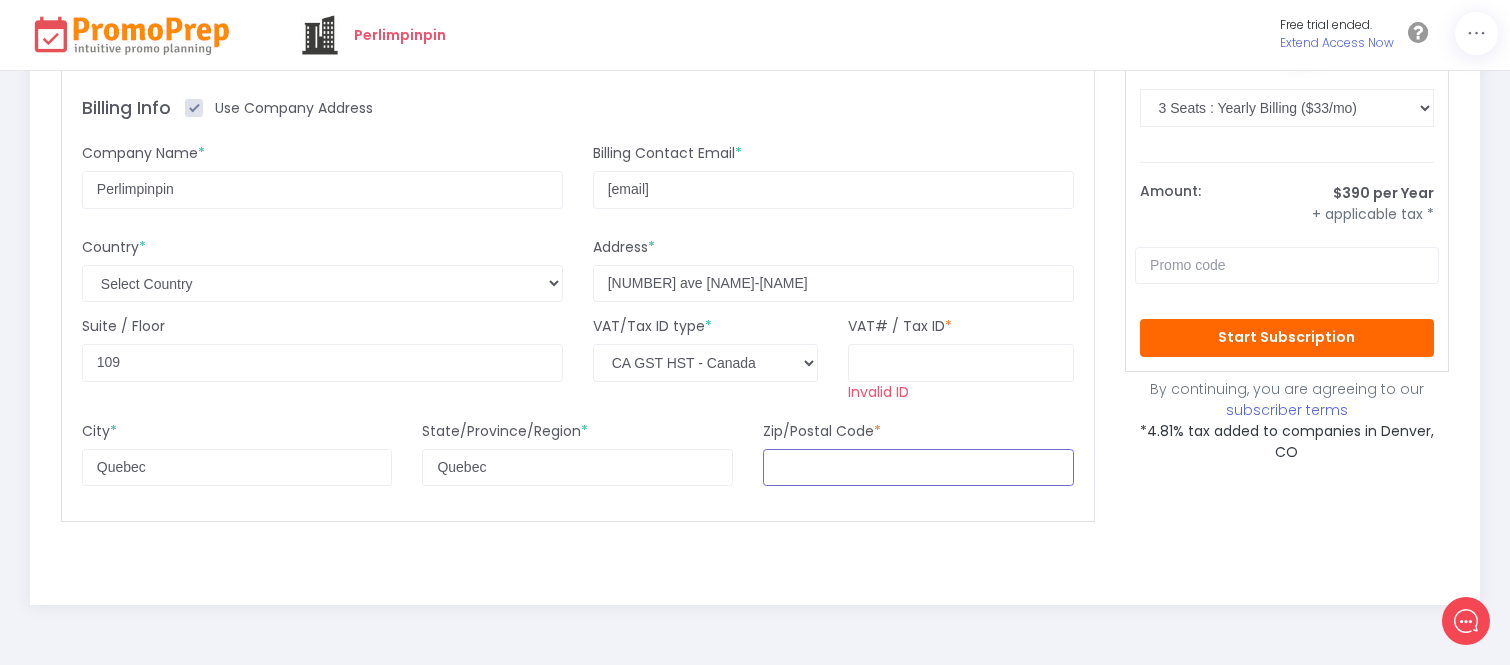 click at bounding box center [918, 468] 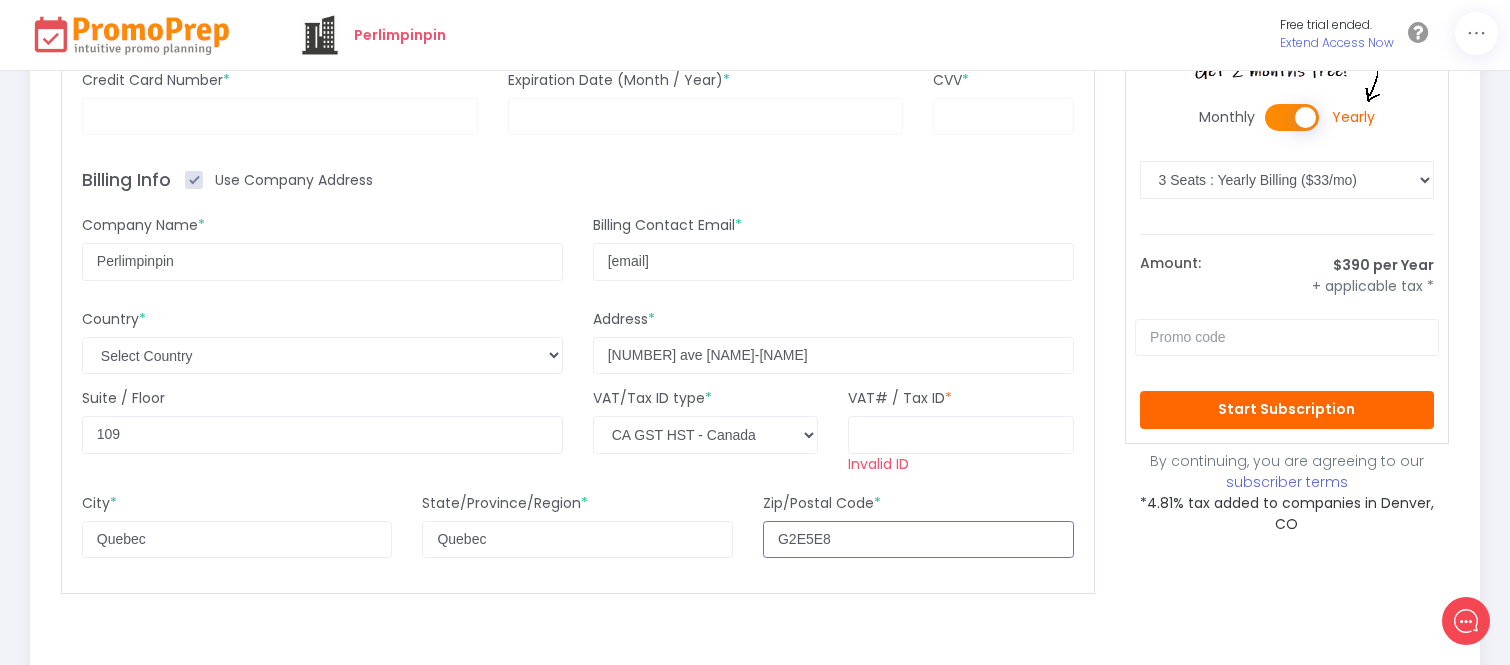 scroll, scrollTop: 222, scrollLeft: 0, axis: vertical 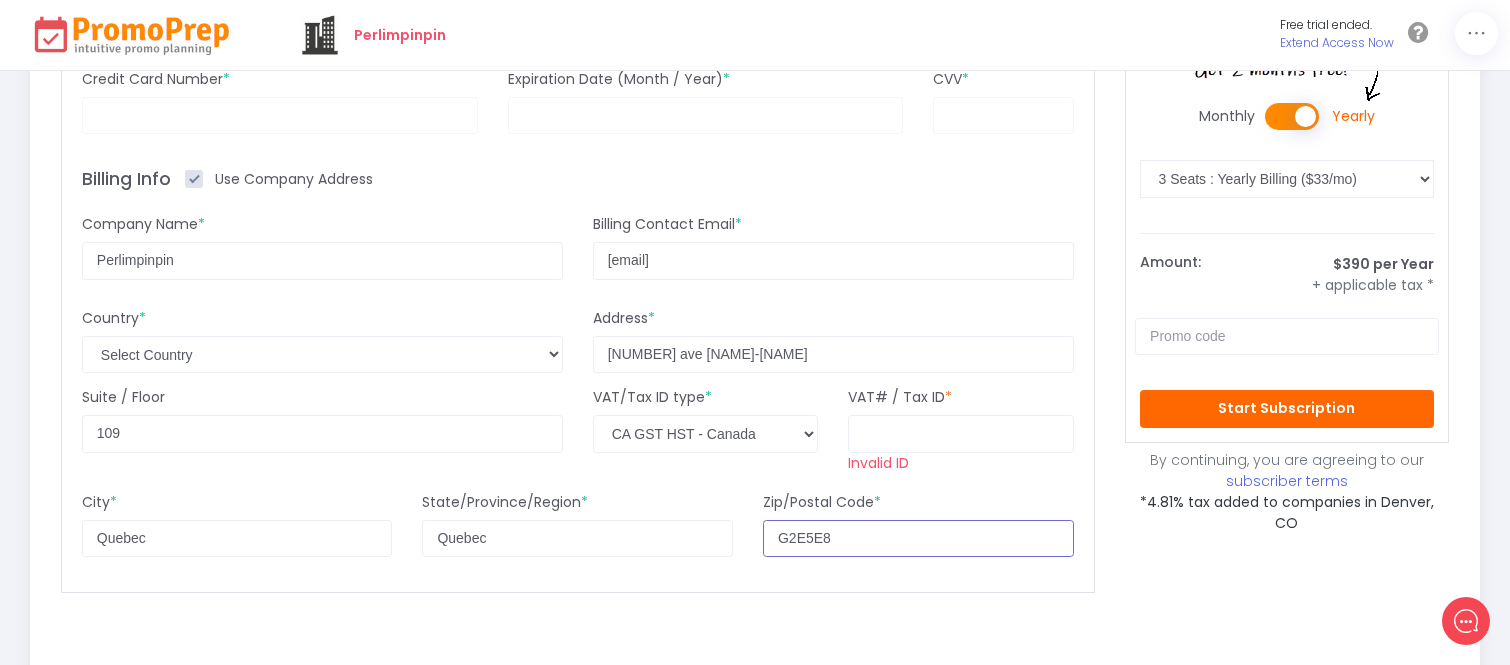 type on "G2E5E8" 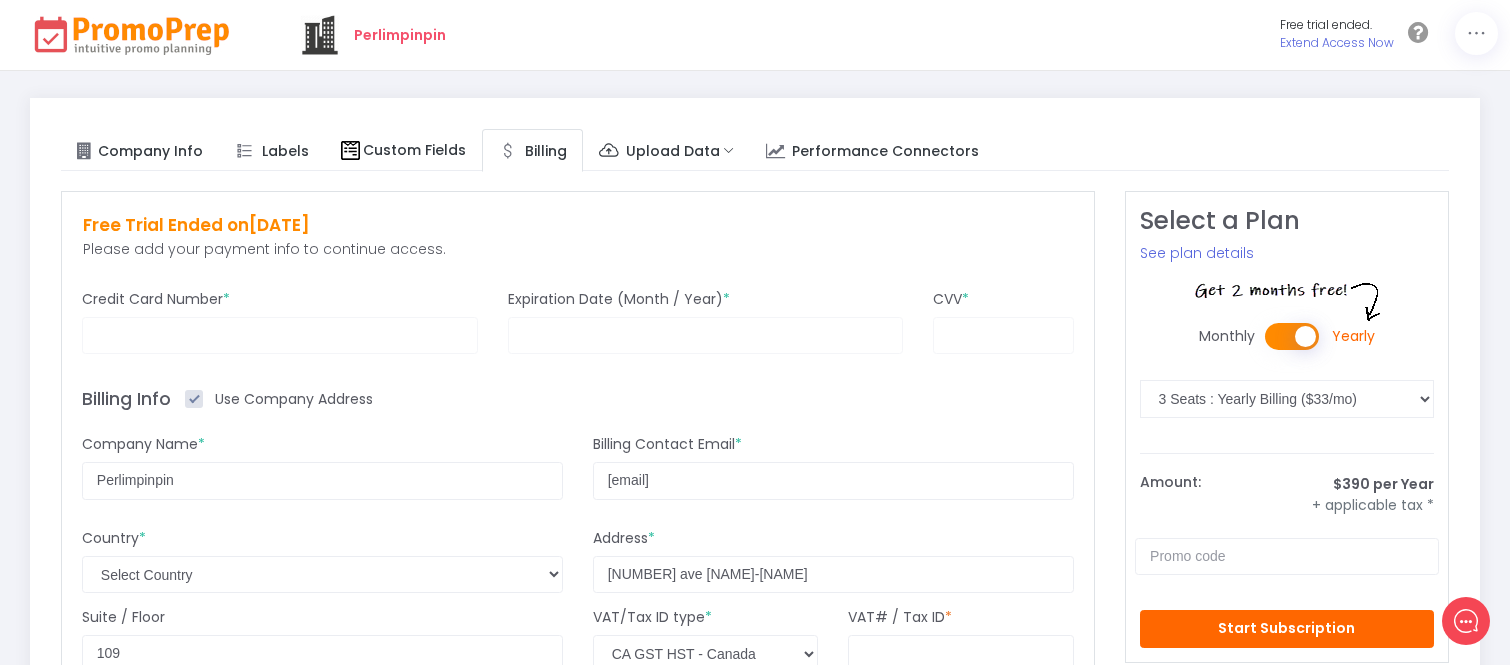 scroll, scrollTop: 0, scrollLeft: 0, axis: both 